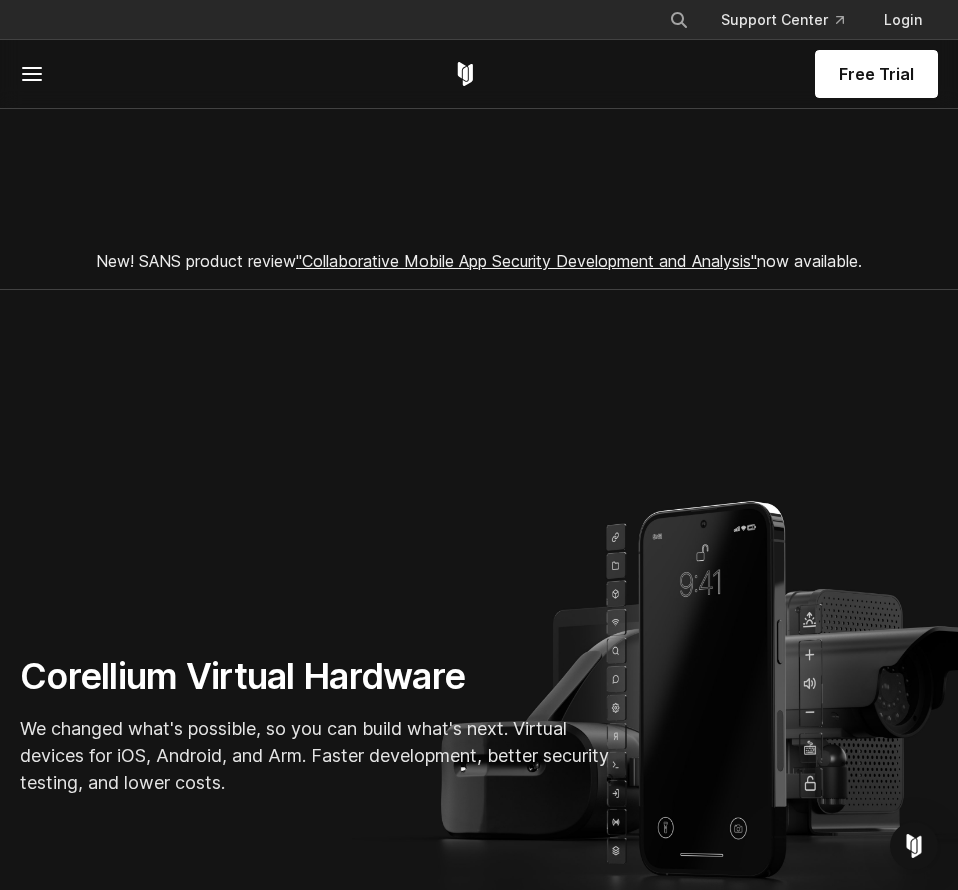 scroll, scrollTop: 204, scrollLeft: 0, axis: vertical 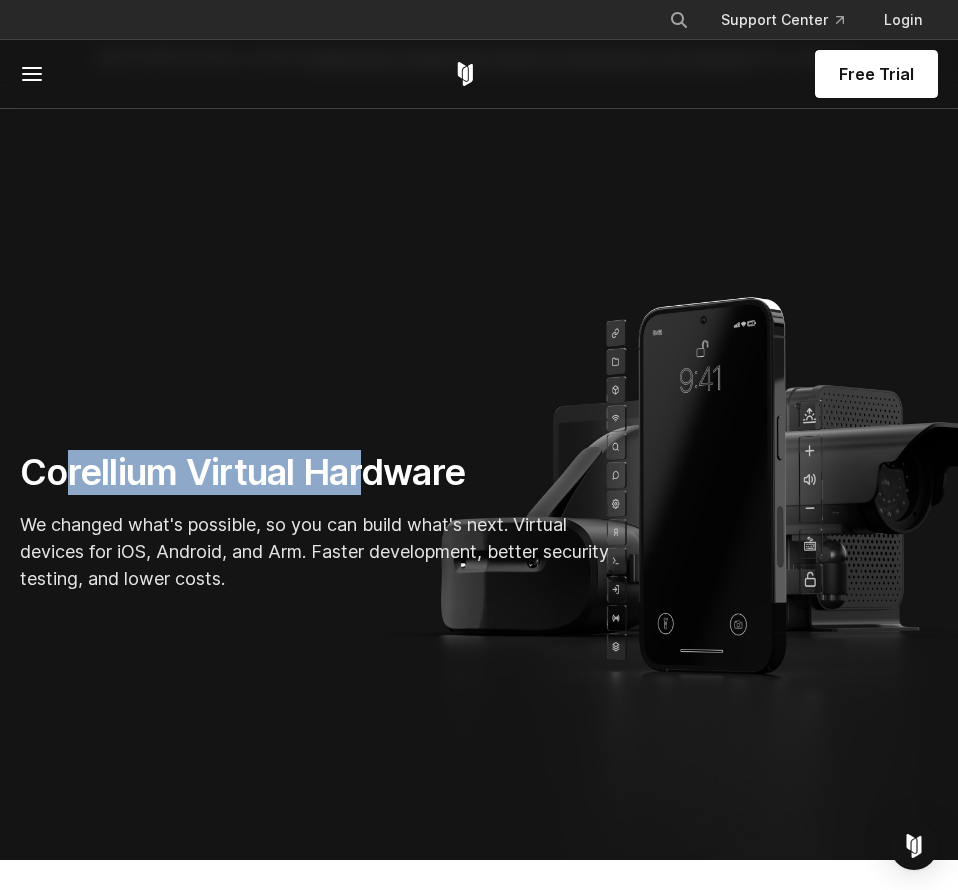 click on "Corellium Virtual Hardware" at bounding box center [320, 472] 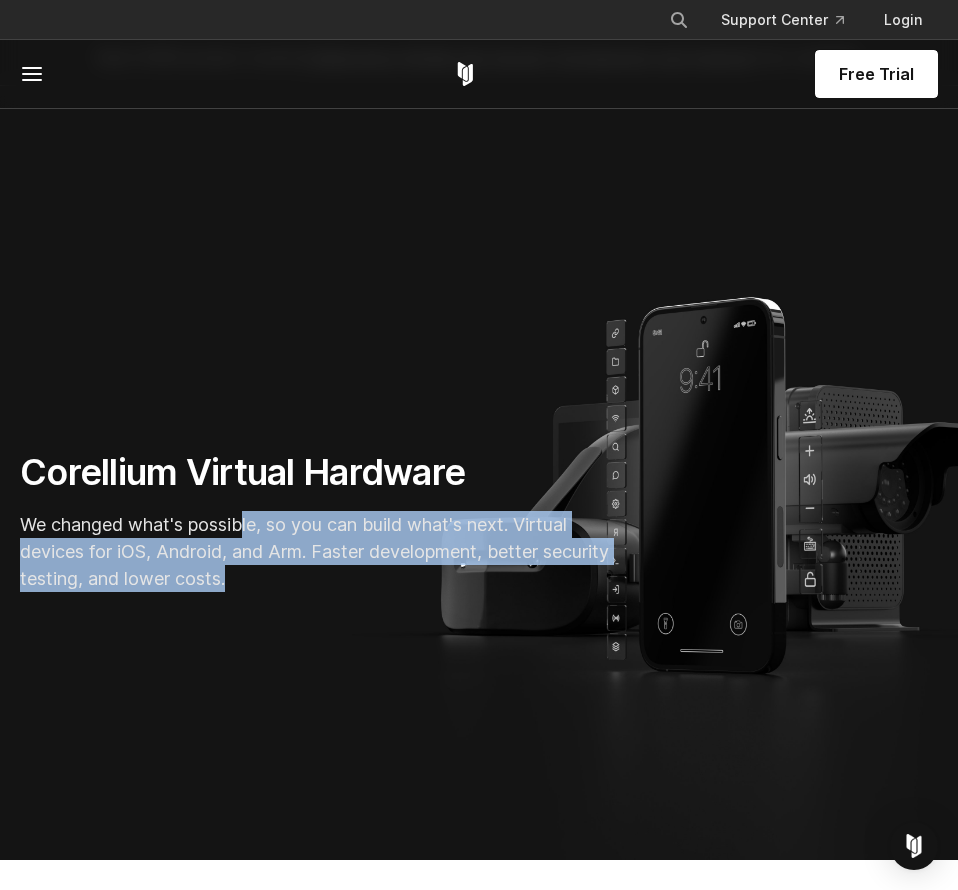 drag, startPoint x: 245, startPoint y: 527, endPoint x: 413, endPoint y: 566, distance: 172.46739 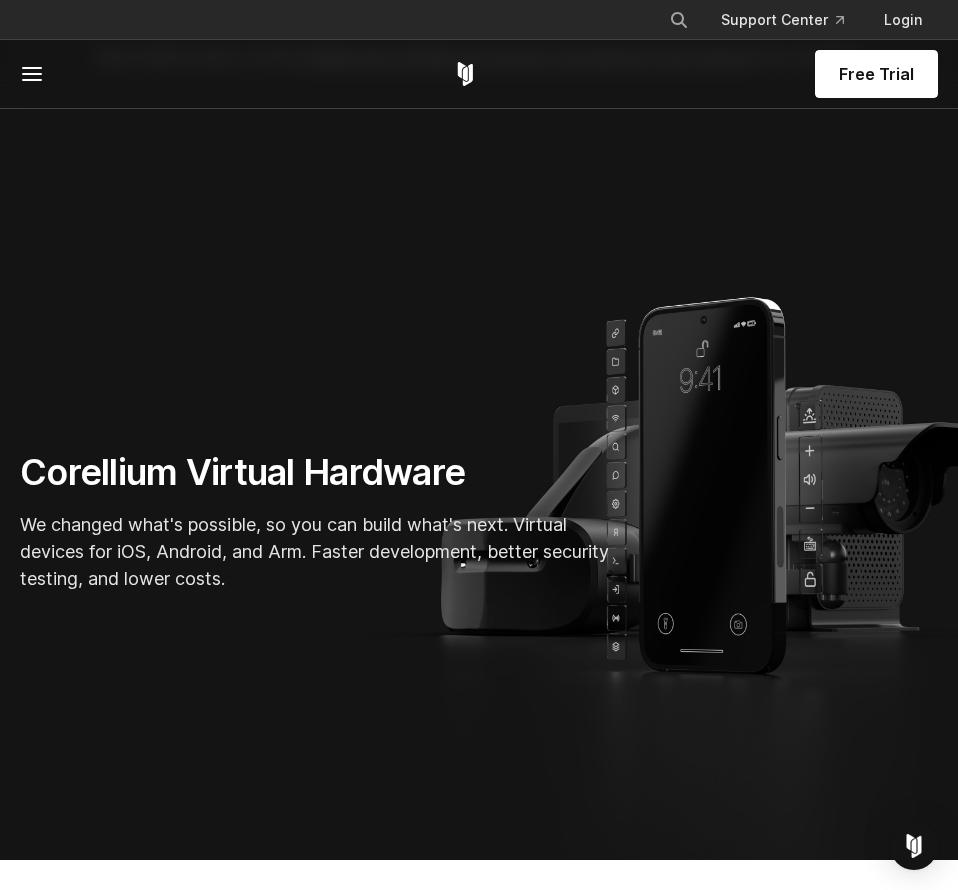click on "We changed what's possible, so you can build what's next. Virtual devices for iOS, Android, and Arm. Faster development, better security testing, and lower costs." at bounding box center [320, 551] 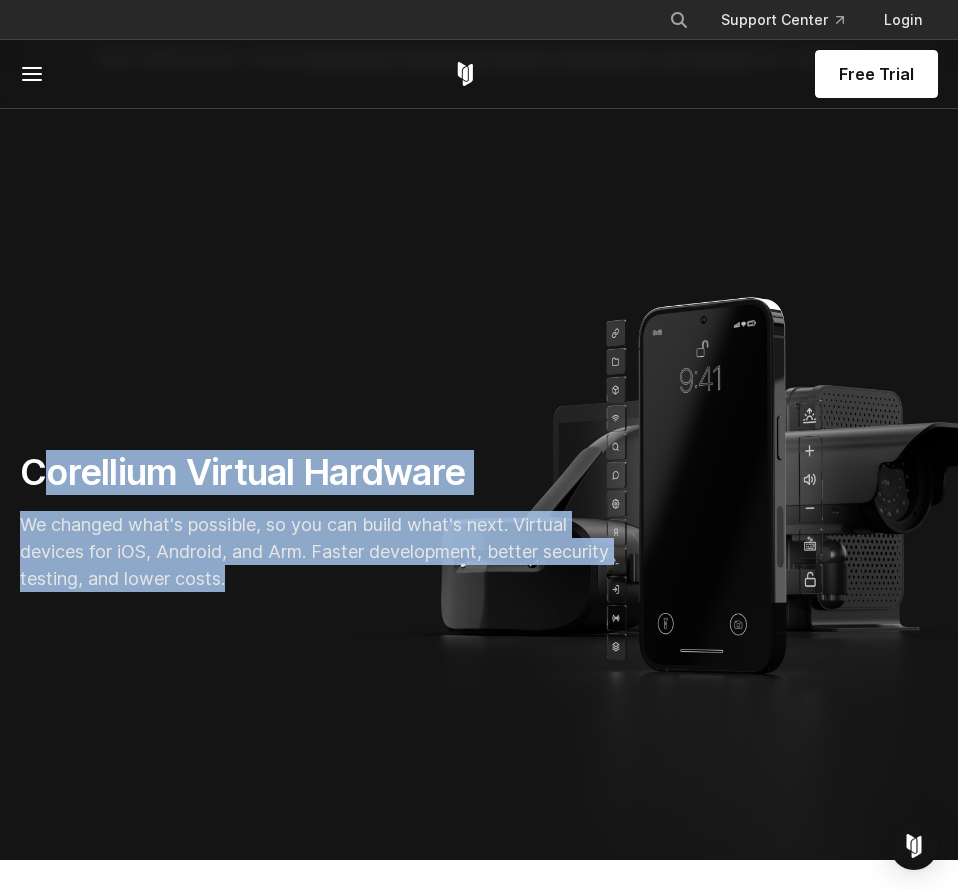 drag, startPoint x: 38, startPoint y: 466, endPoint x: 476, endPoint y: 579, distance: 452.34167 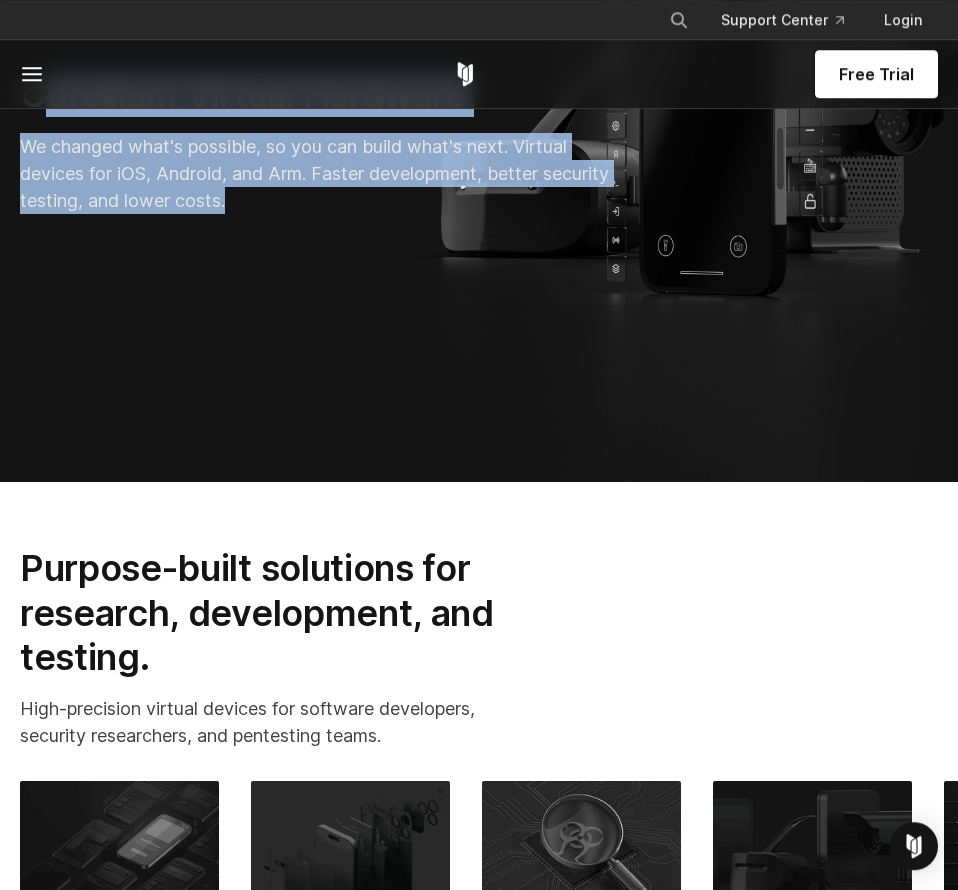 scroll, scrollTop: 714, scrollLeft: 0, axis: vertical 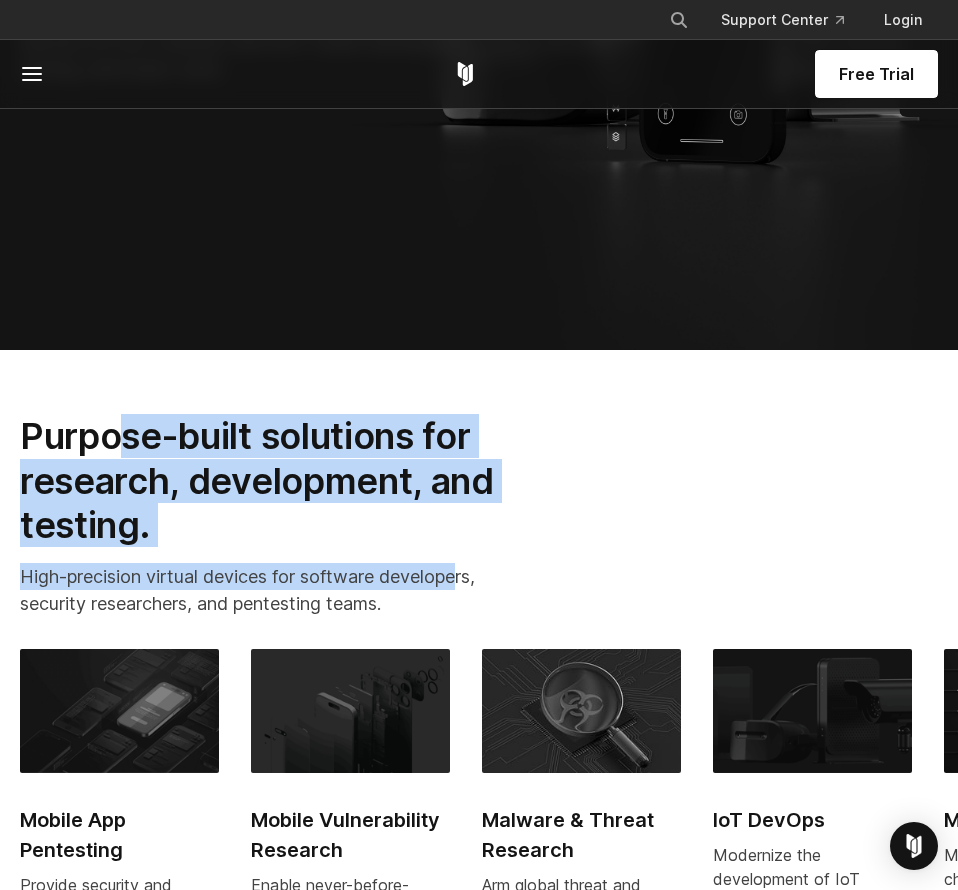 drag, startPoint x: 118, startPoint y: 430, endPoint x: 663, endPoint y: 560, distance: 560.2901 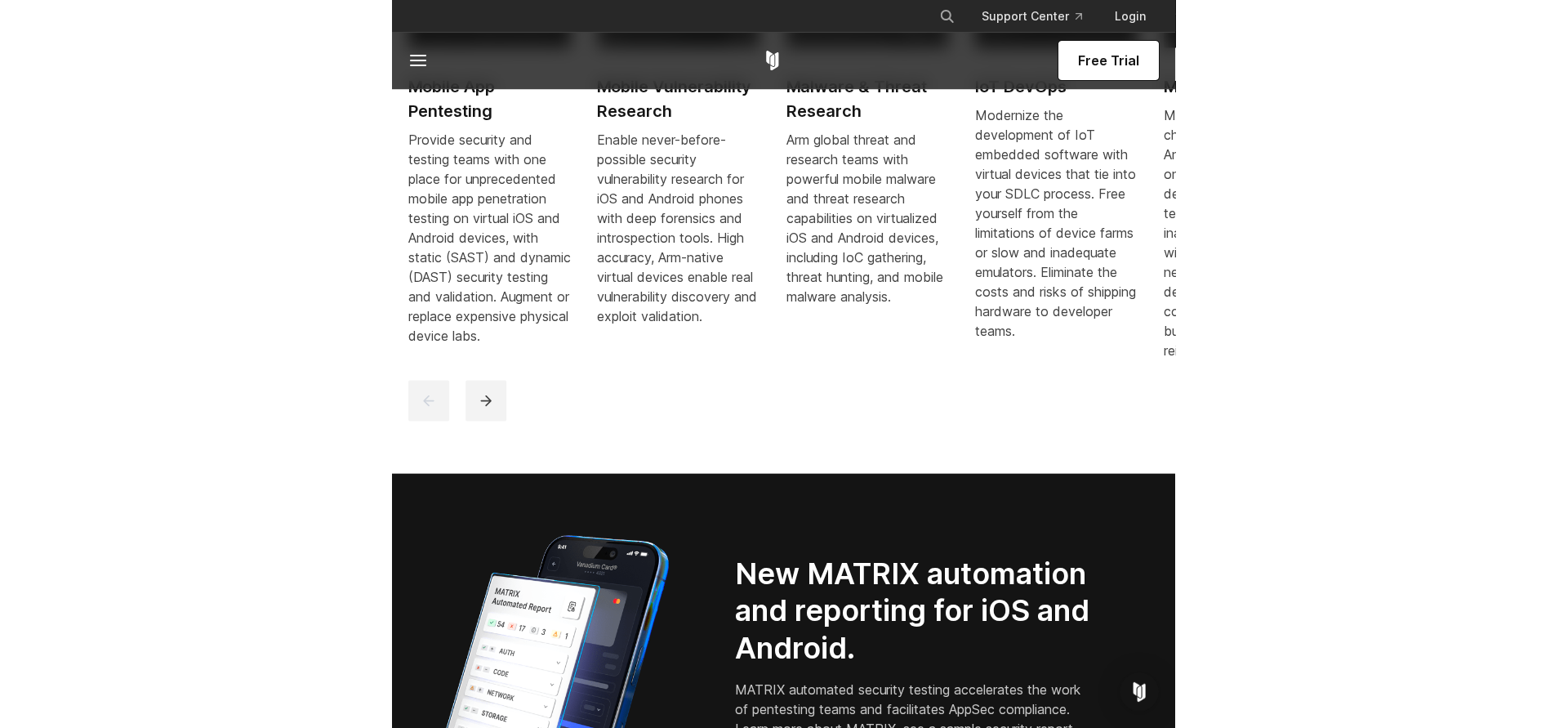 scroll, scrollTop: 1417, scrollLeft: 0, axis: vertical 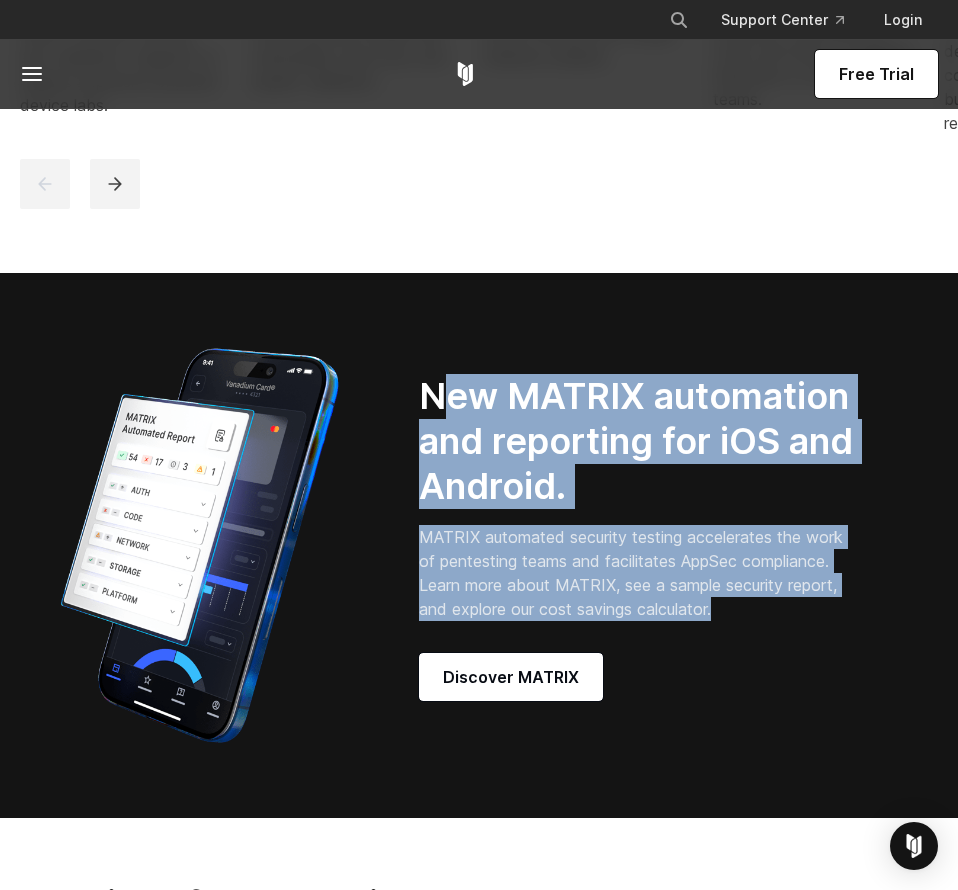 drag, startPoint x: 444, startPoint y: 398, endPoint x: 801, endPoint y: 628, distance: 424.67517 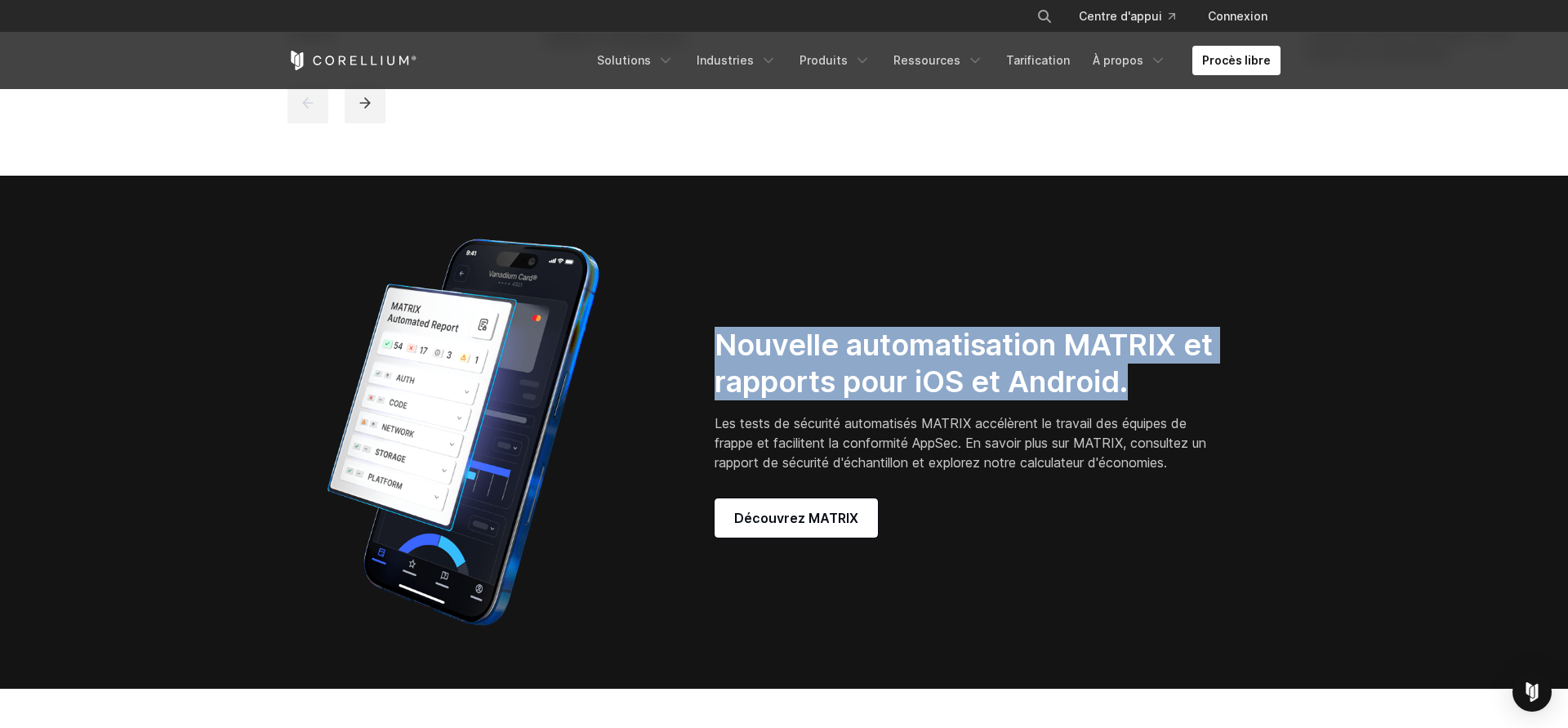 scroll, scrollTop: 1394, scrollLeft: 0, axis: vertical 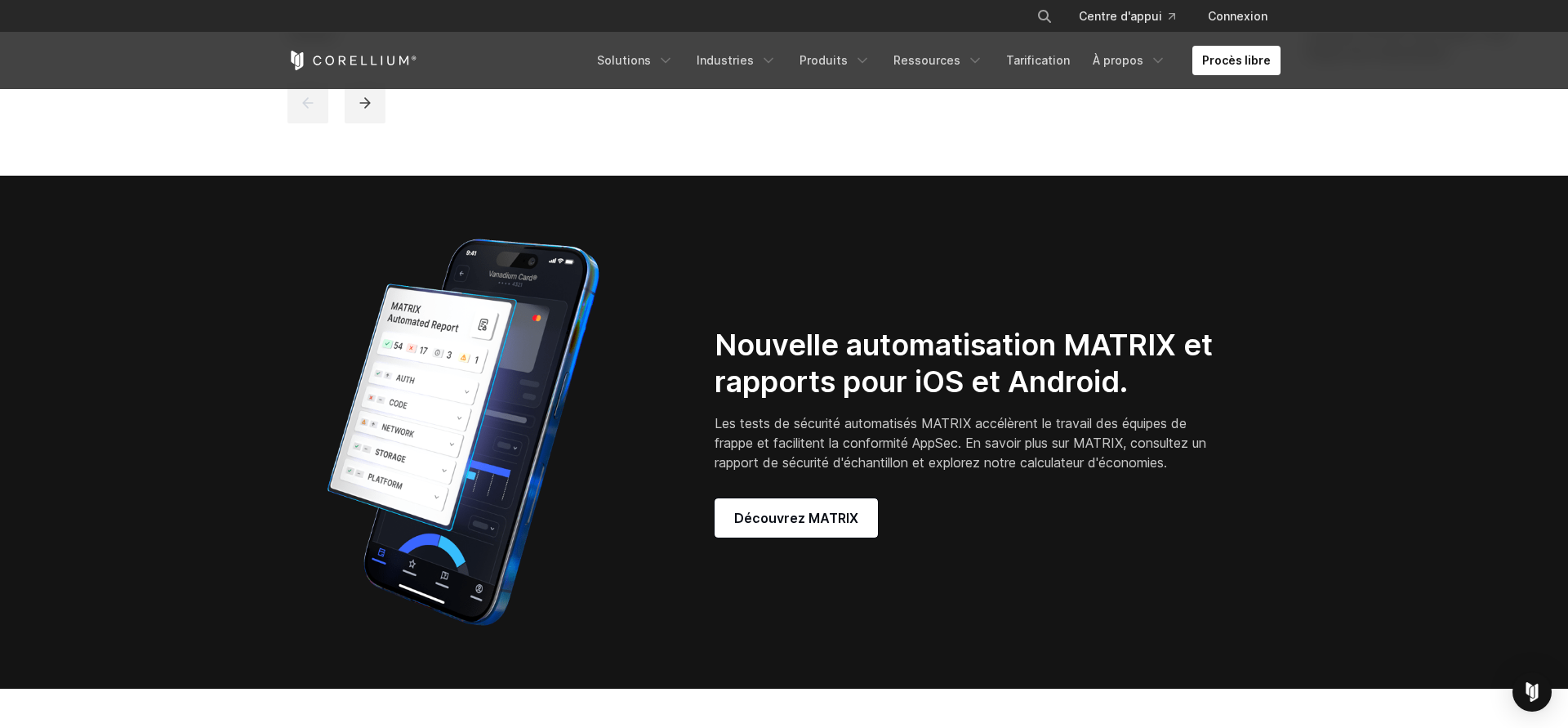 click on "Les tests de sécurité automatisés MATRIX accélèrent le travail des équipes de frappe et facilitent la conformité AppSec. En savoir plus sur MATRIX, consultez un rapport de sécurité d'échantillon et explorez notre calculateur d'économies." at bounding box center [966, 443] 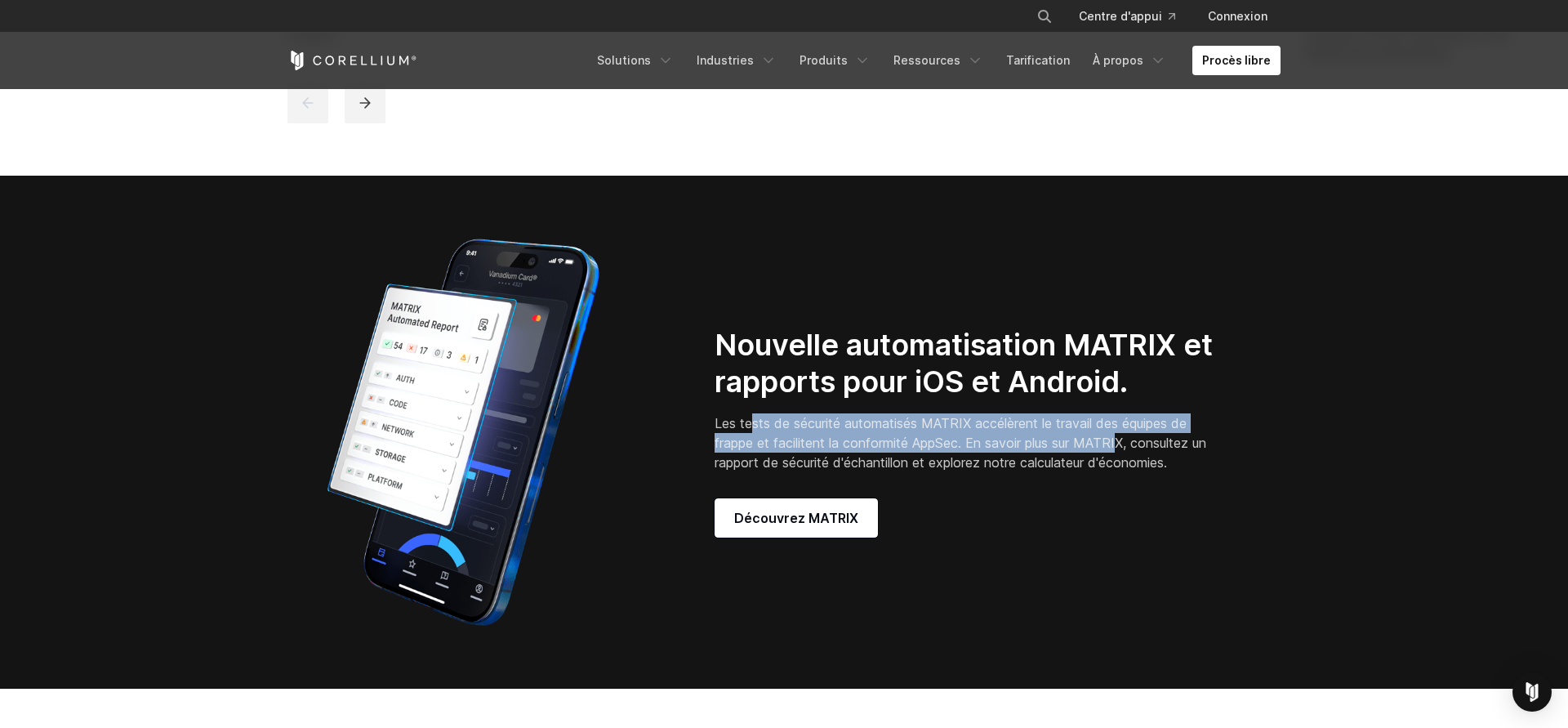 drag, startPoint x: 751, startPoint y: 427, endPoint x: 1118, endPoint y: 450, distance: 367.72 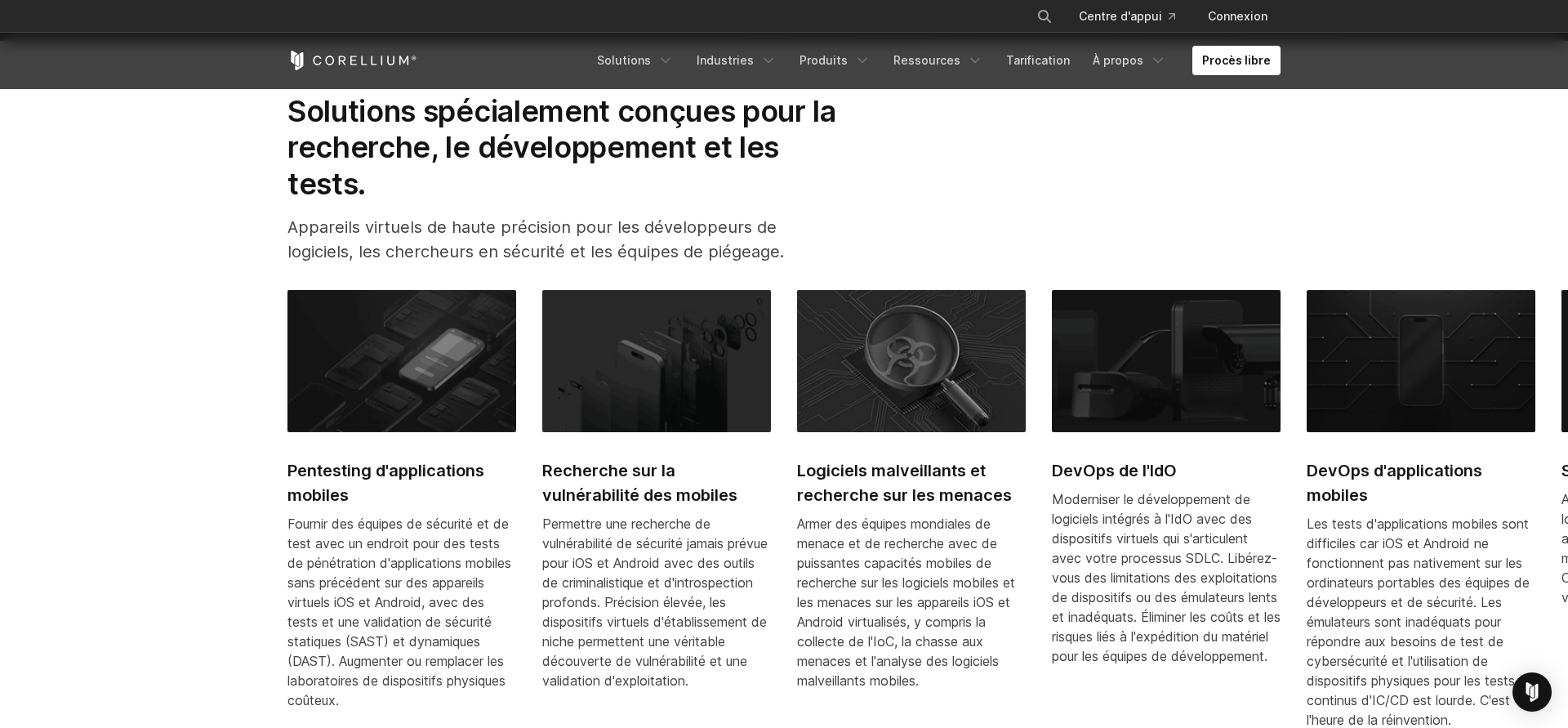 scroll, scrollTop: 0, scrollLeft: 0, axis: both 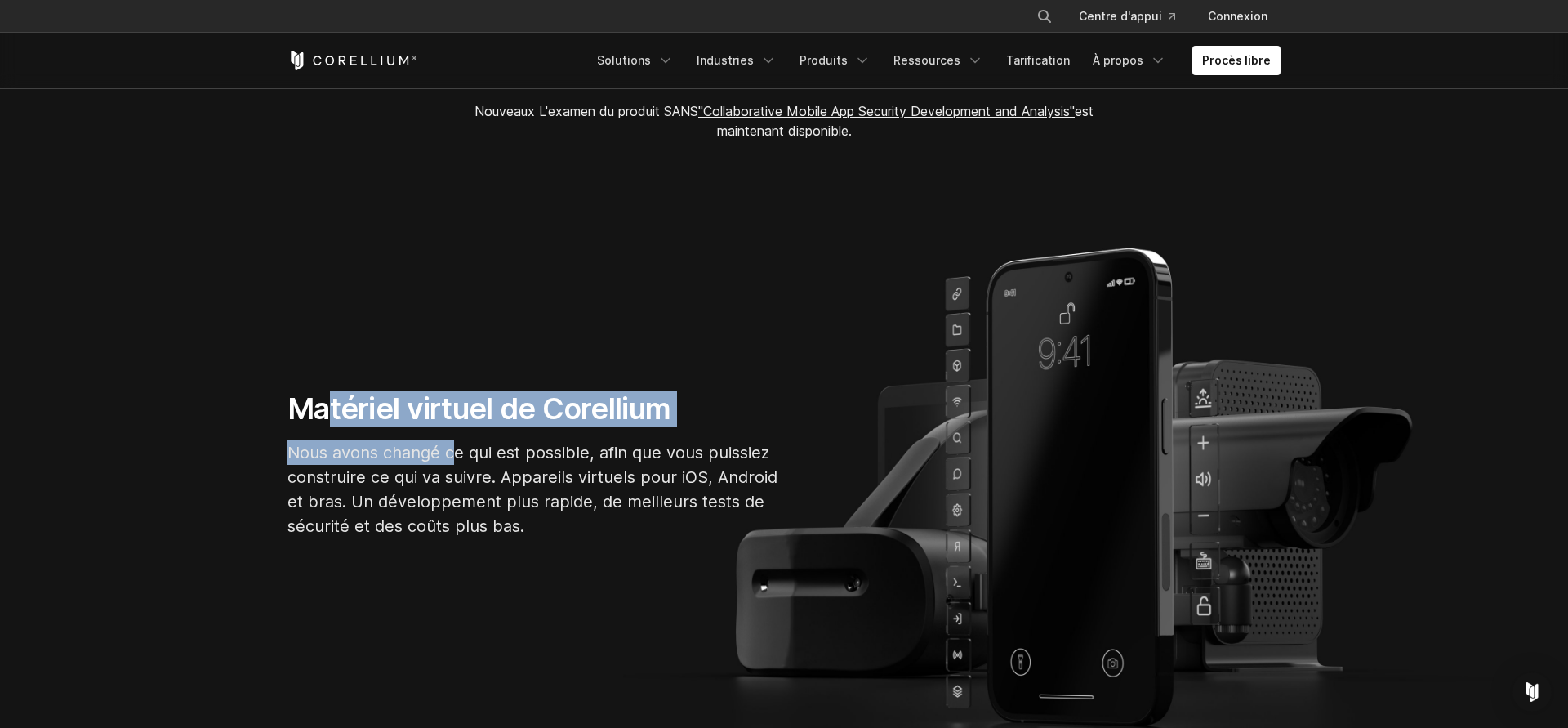 drag, startPoint x: 325, startPoint y: 418, endPoint x: 468, endPoint y: 457, distance: 148.22281 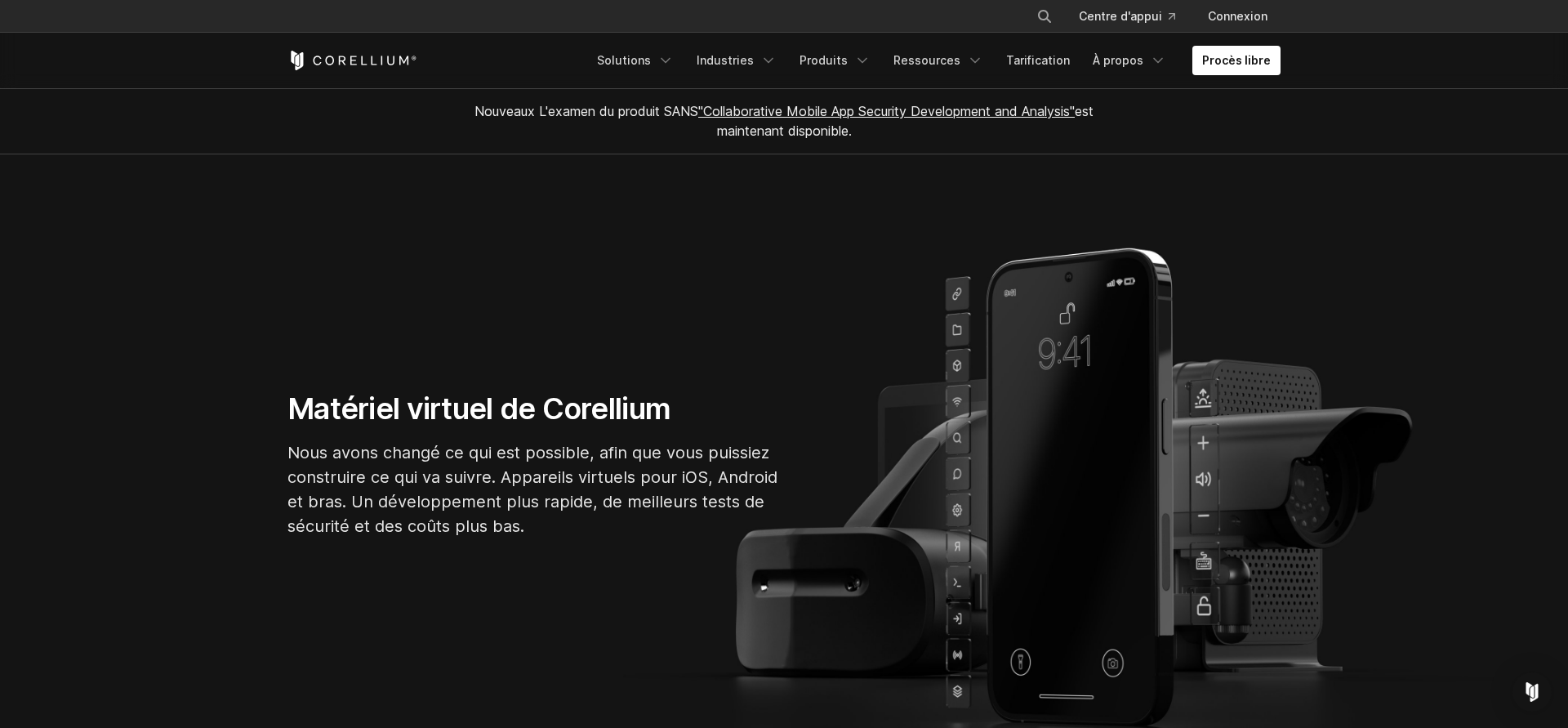 click on "Nous avons changé ce qui est possible, afin que vous puissiez construire ce qui va suivre. Appareils virtuels pour iOS, Android et bras. Un développement plus rapide, de meilleurs tests de sécurité et des coûts plus bas." at bounding box center (532, 489) 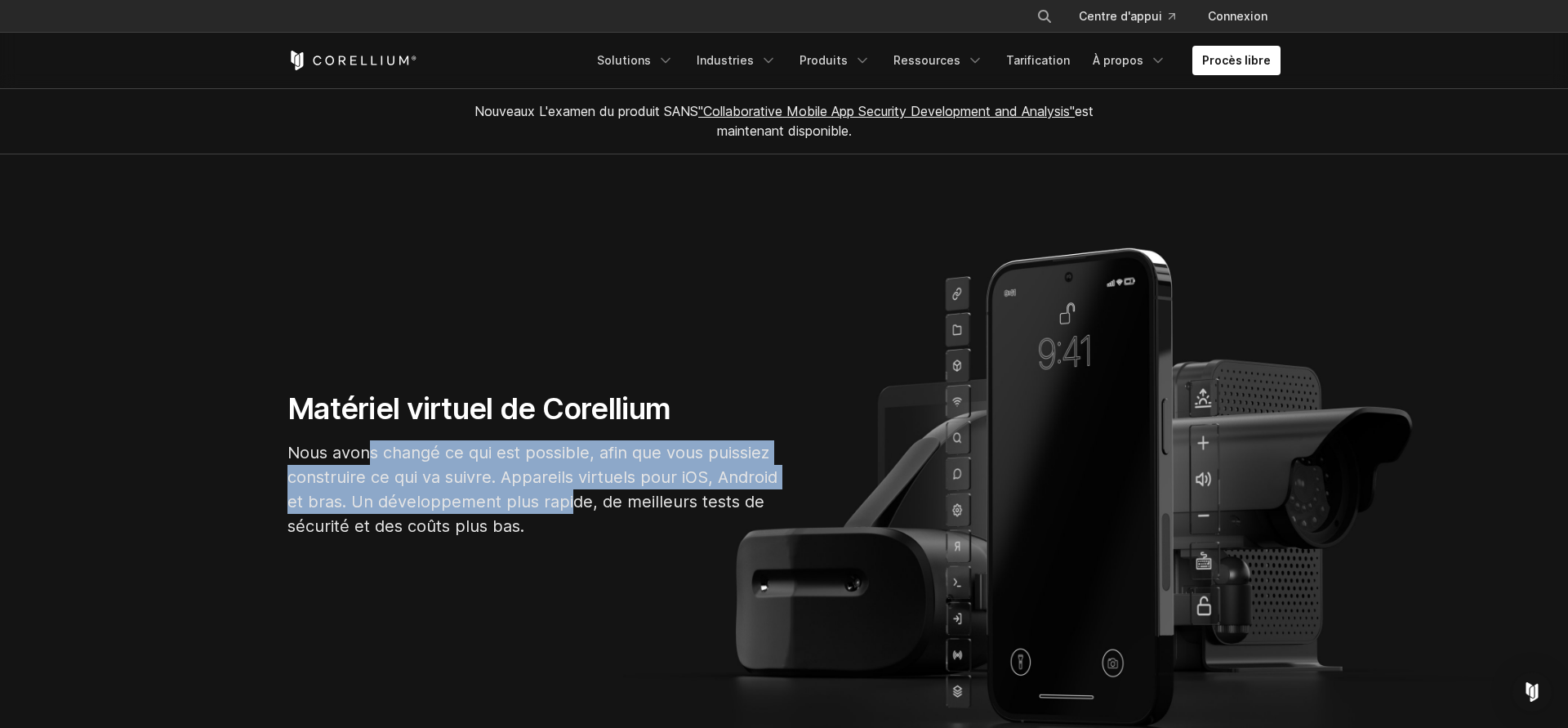 drag, startPoint x: 366, startPoint y: 461, endPoint x: 577, endPoint y: 506, distance: 215.7452 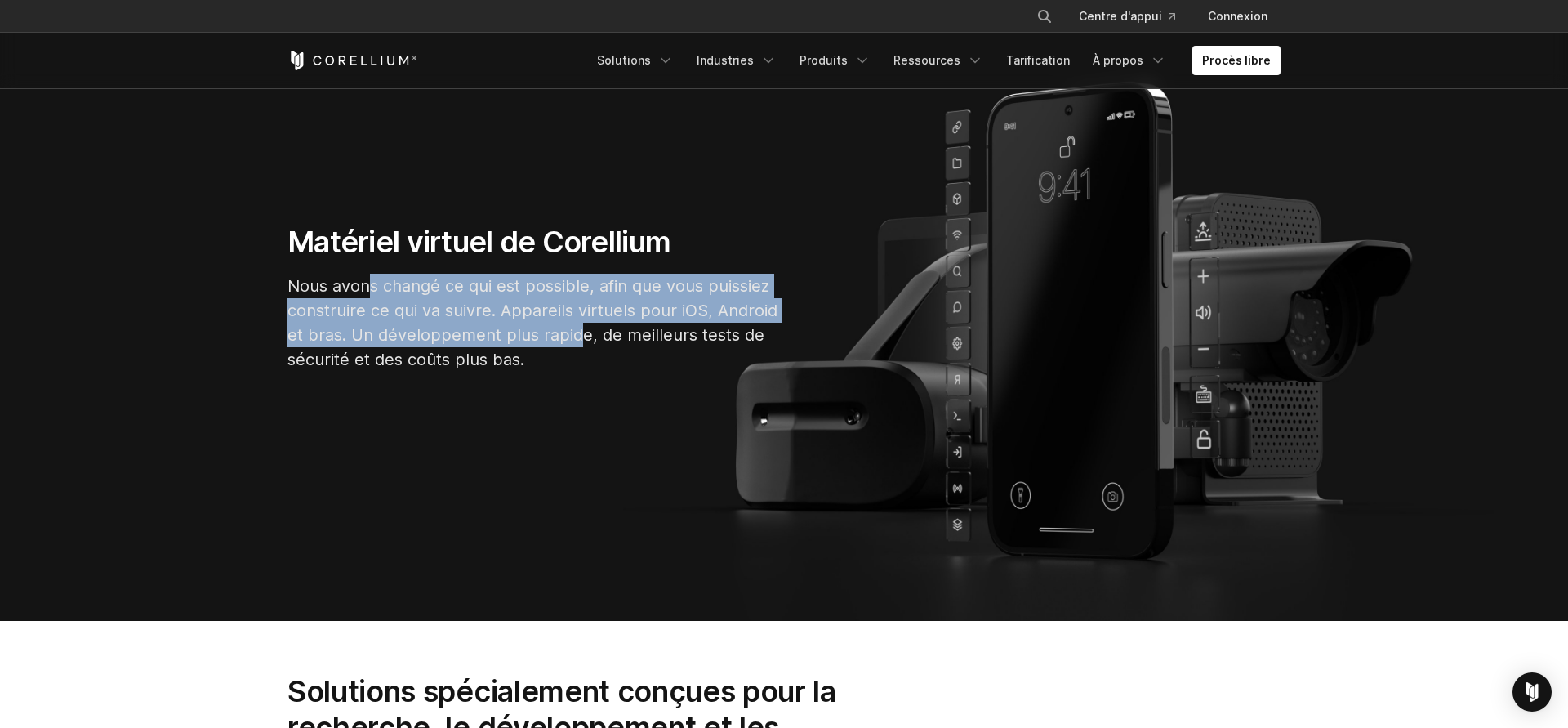 scroll, scrollTop: 583, scrollLeft: 0, axis: vertical 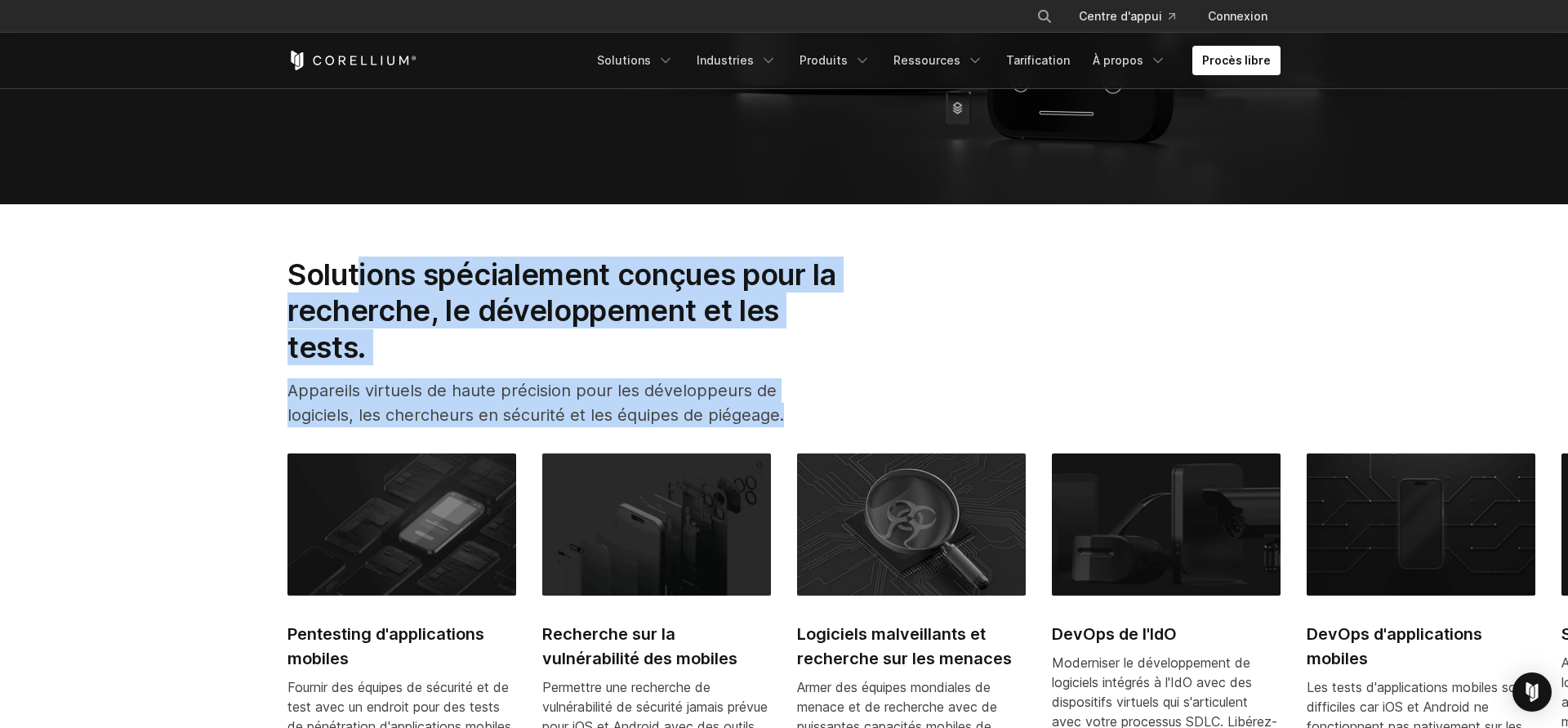 drag, startPoint x: 363, startPoint y: 265, endPoint x: 878, endPoint y: 424, distance: 538.9861 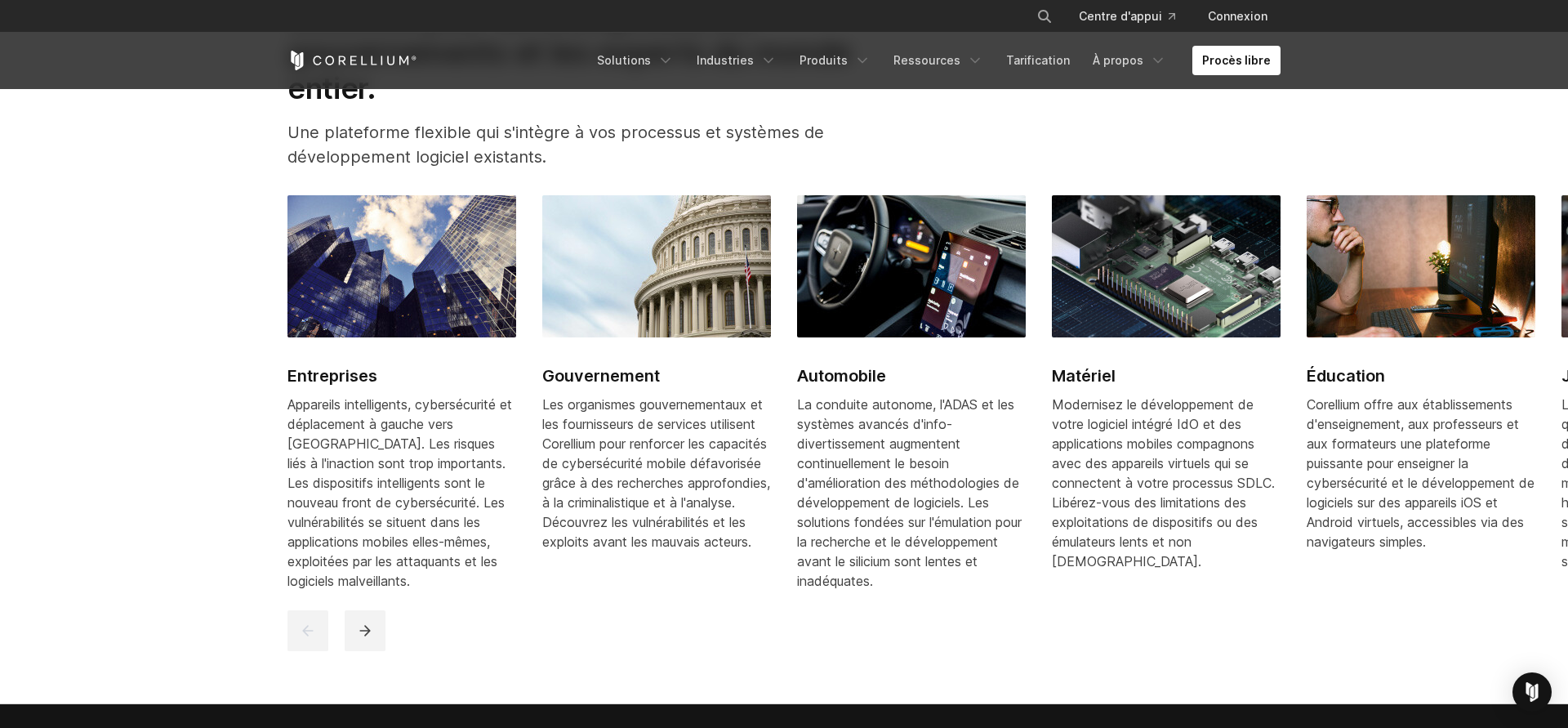 scroll, scrollTop: 2167, scrollLeft: 0, axis: vertical 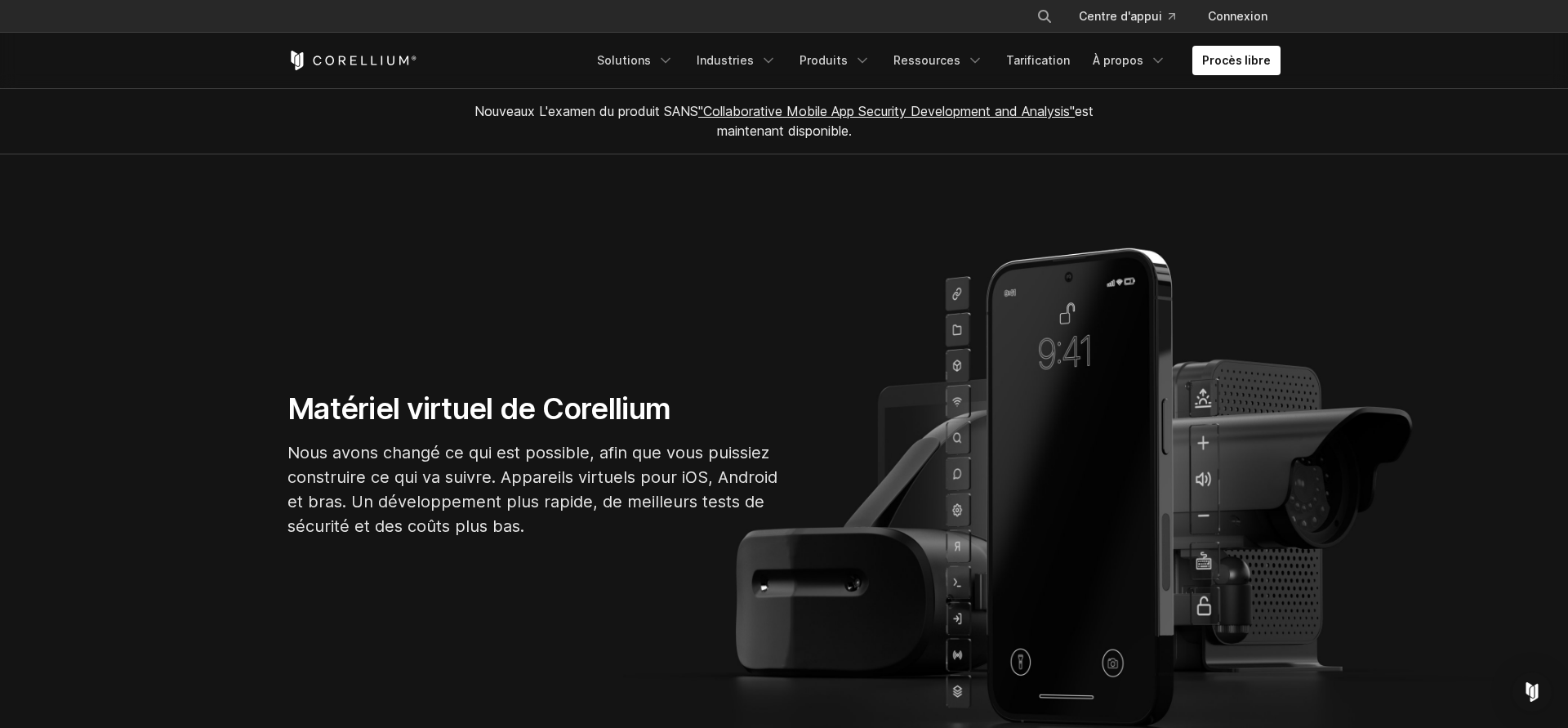 drag, startPoint x: 427, startPoint y: 109, endPoint x: 1131, endPoint y: 132, distance: 704.37561 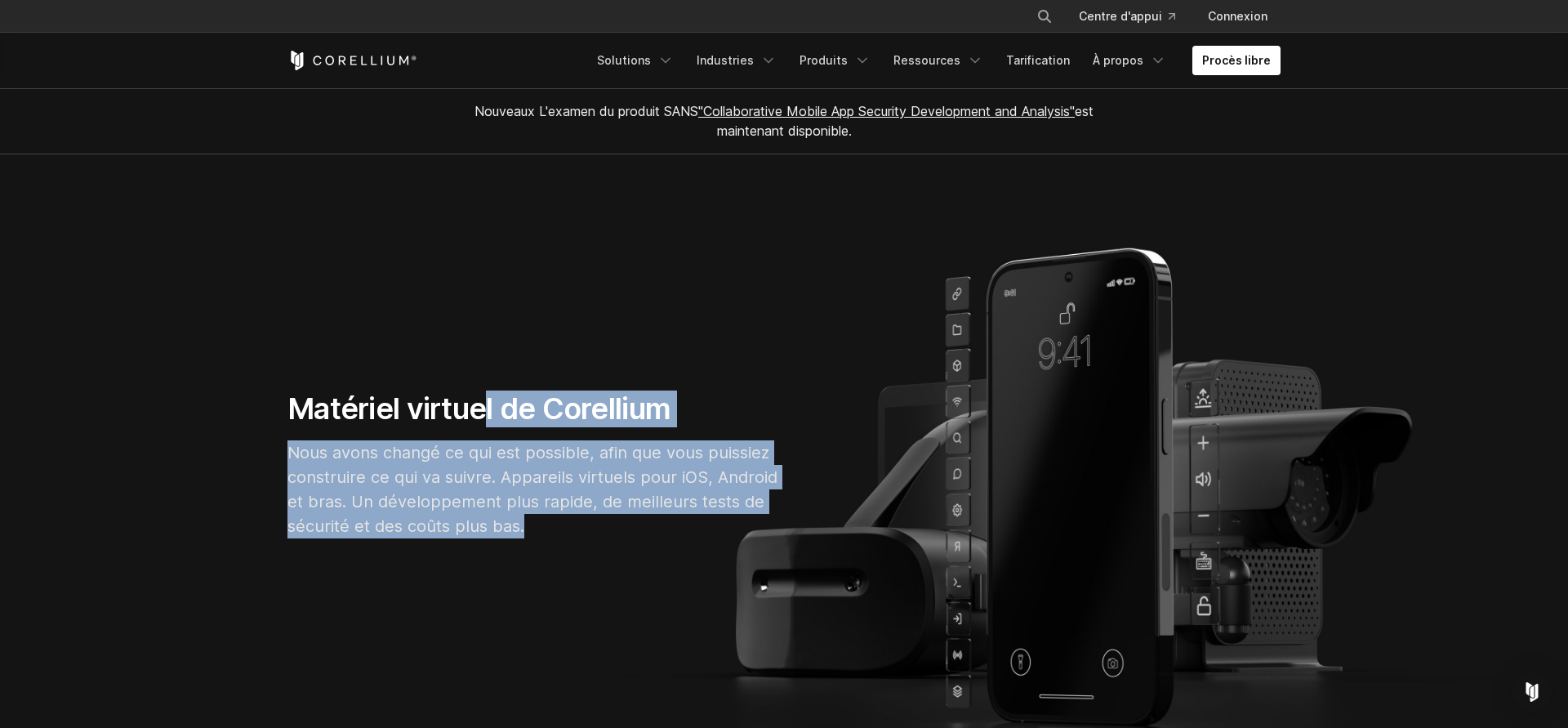 drag, startPoint x: 482, startPoint y: 373, endPoint x: 628, endPoint y: 533, distance: 216.60102 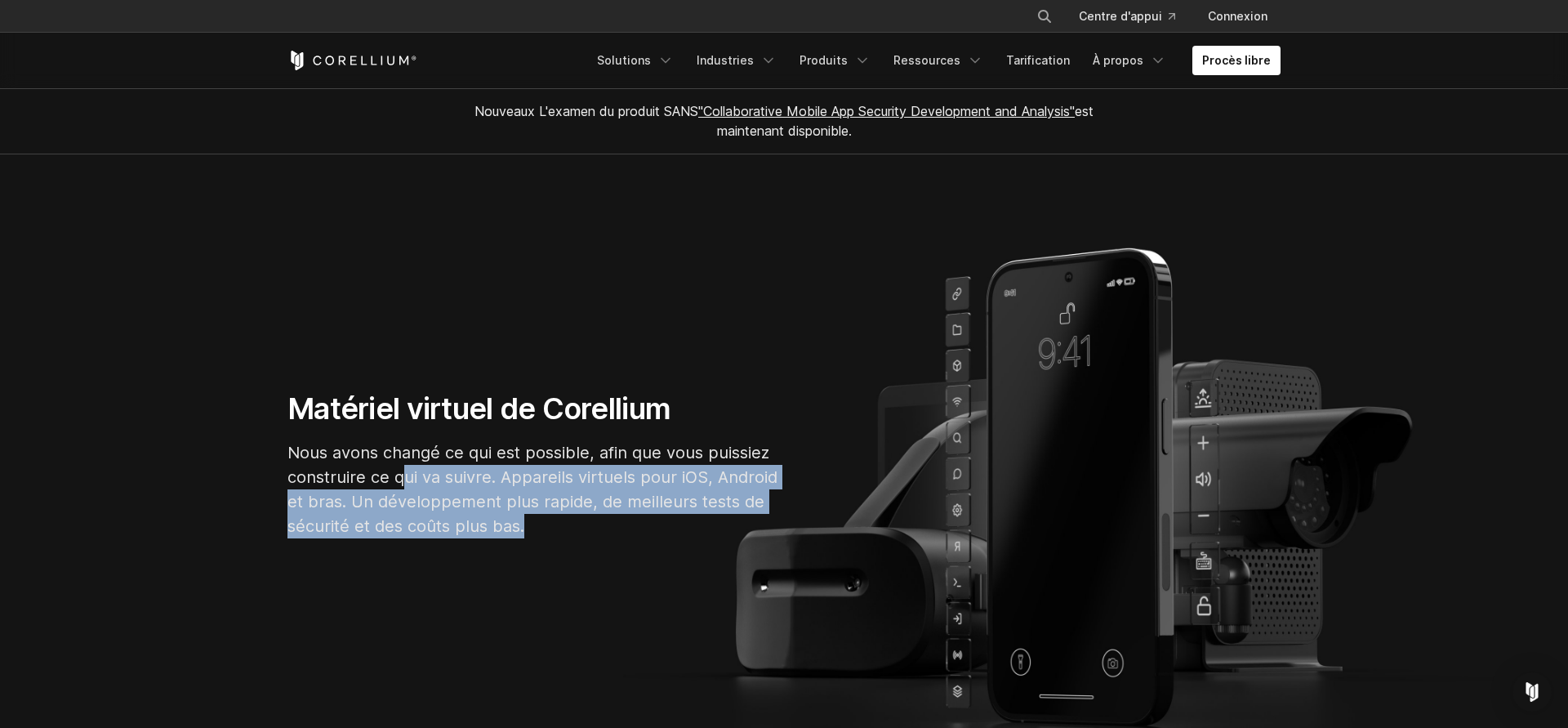 drag, startPoint x: 401, startPoint y: 471, endPoint x: 590, endPoint y: 525, distance: 196.56297 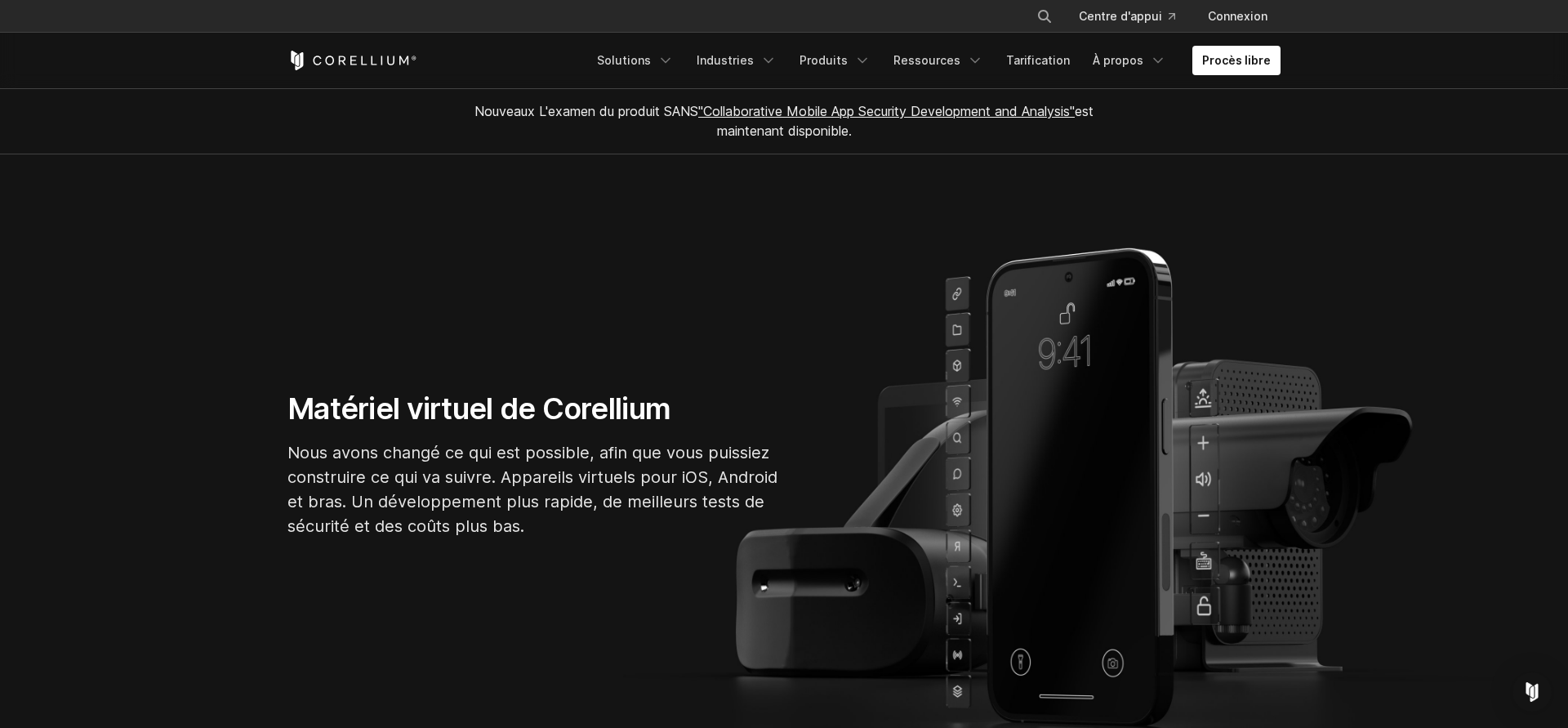 click on "Nous avons changé ce qui est possible, afin que vous puissiez construire ce qui va suivre. Appareils virtuels pour iOS, Android et bras. Un développement plus rapide, de meilleurs tests de sécurité et des coûts plus bas." at bounding box center [532, 489] 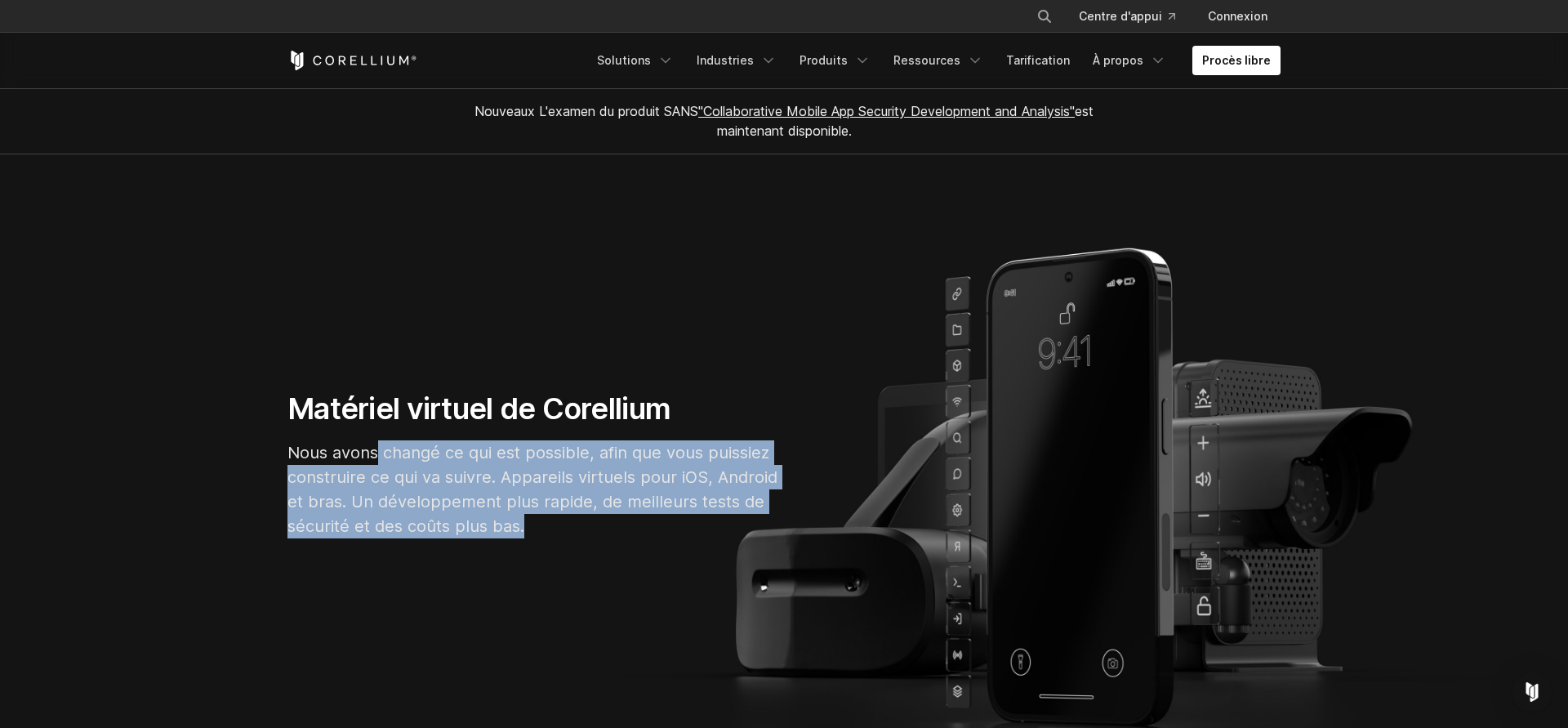 drag, startPoint x: 376, startPoint y: 458, endPoint x: 610, endPoint y: 518, distance: 241.56987 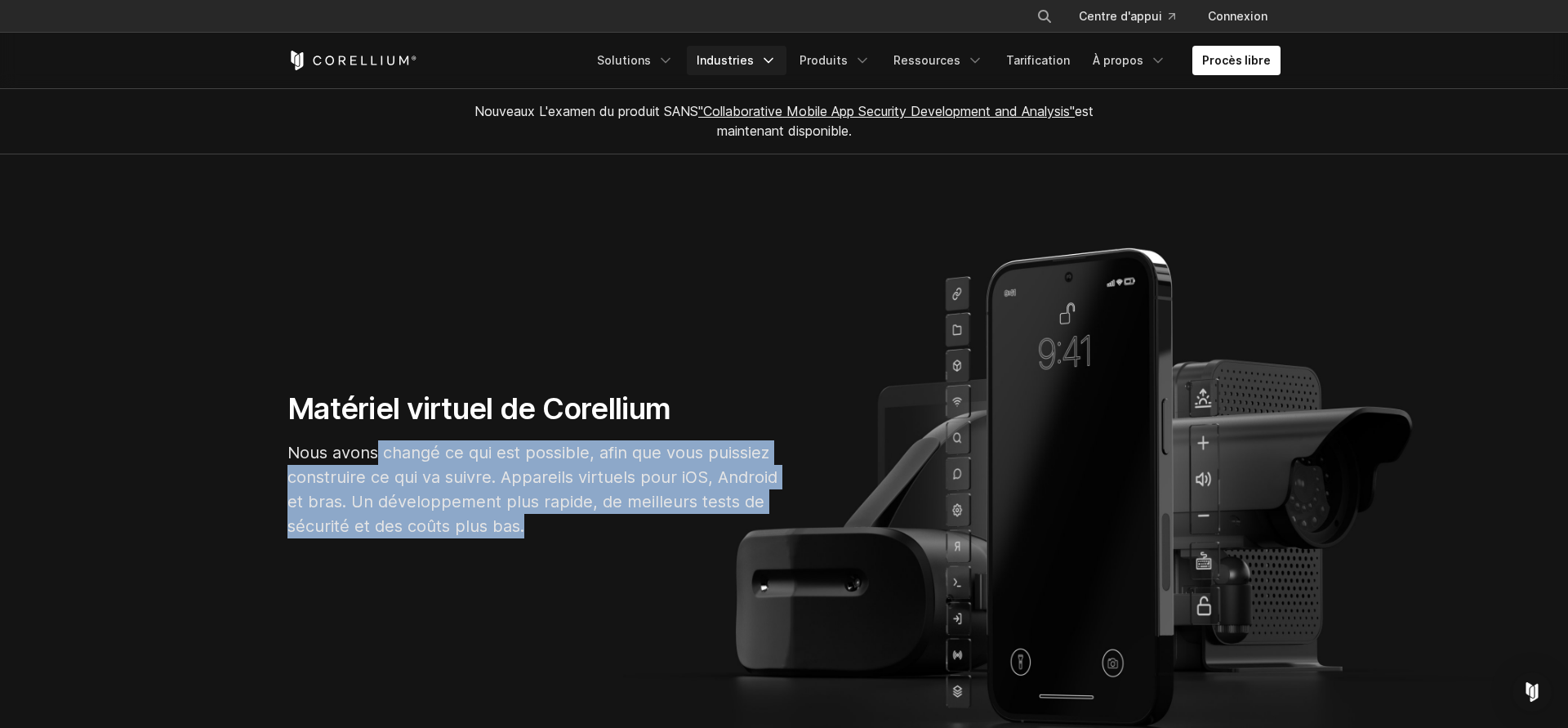 click 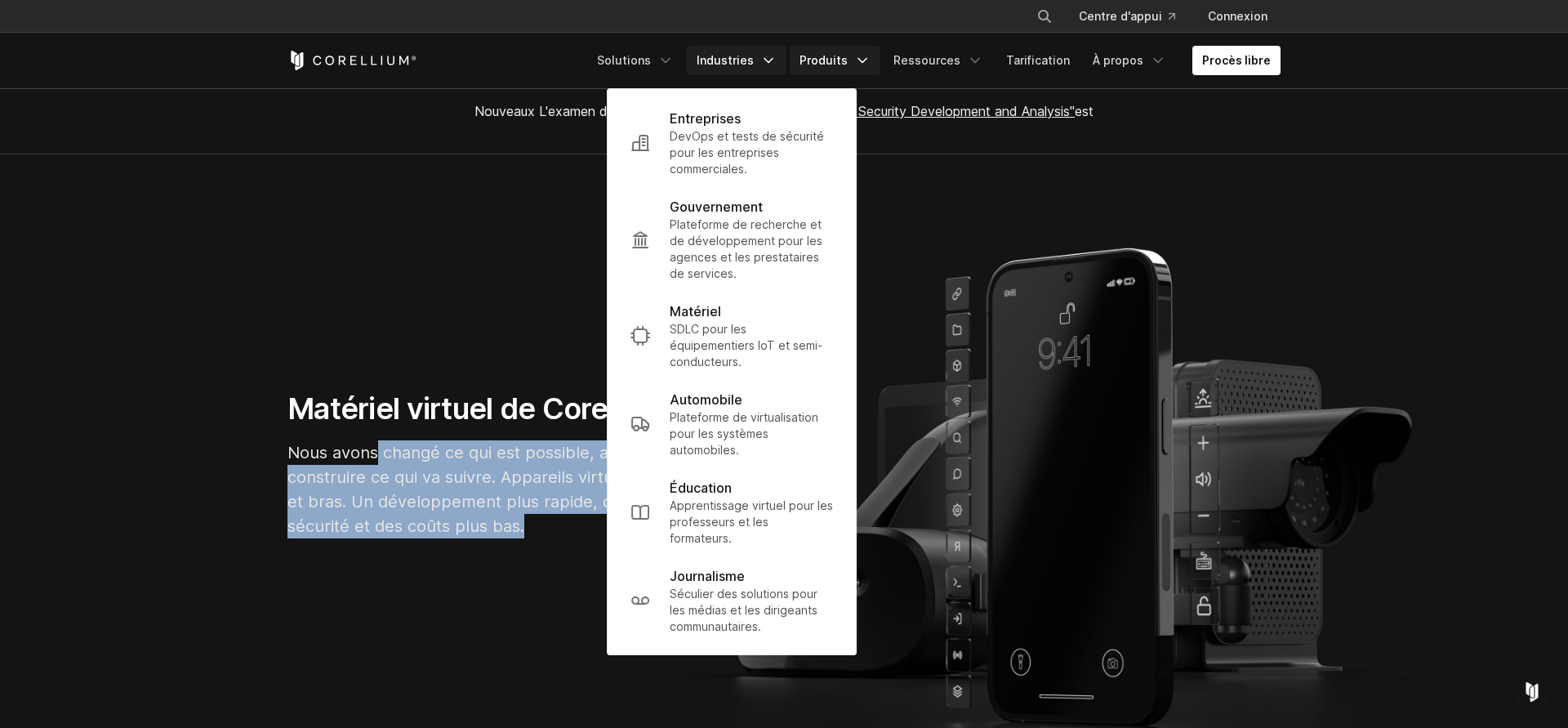 click on "Produits" at bounding box center [835, 60] 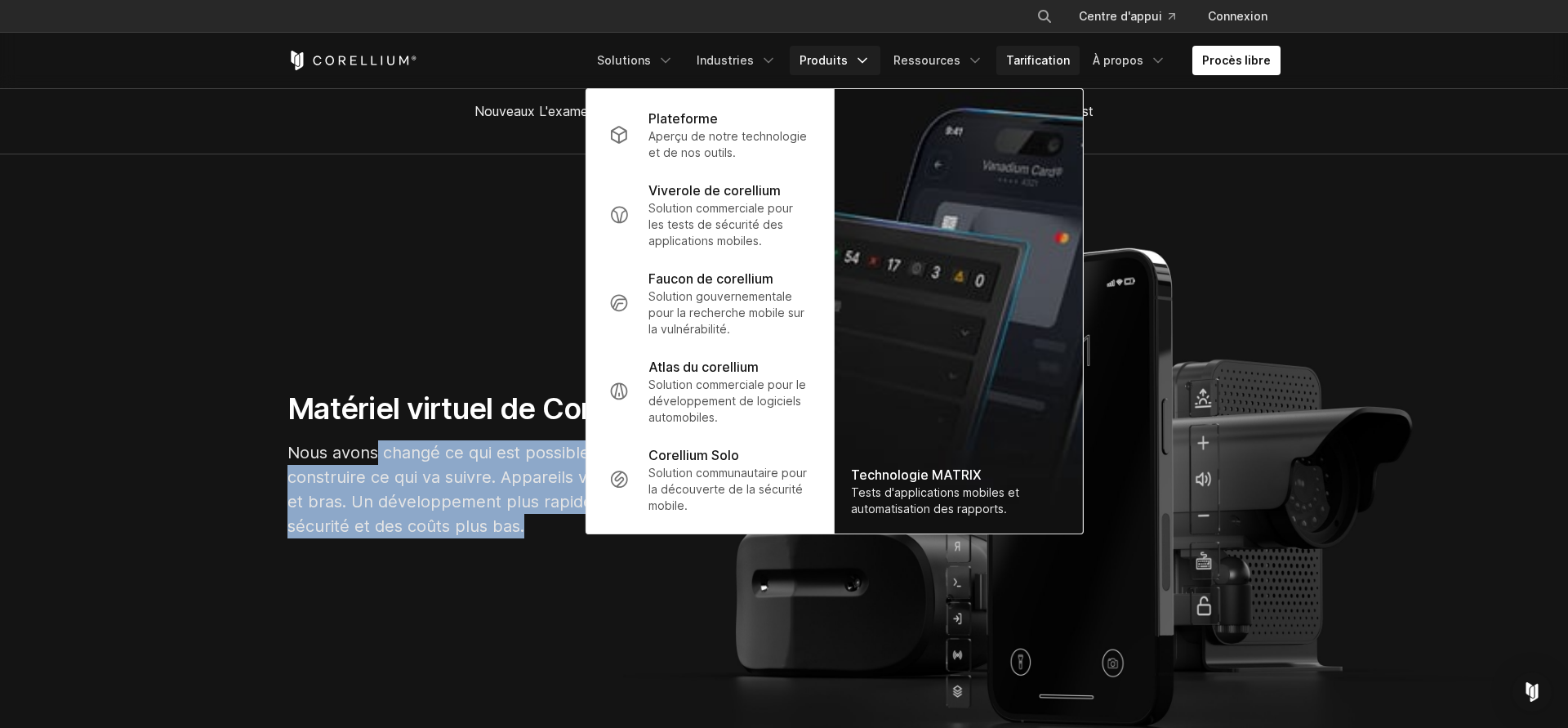 click on "Tarification" at bounding box center (1038, 60) 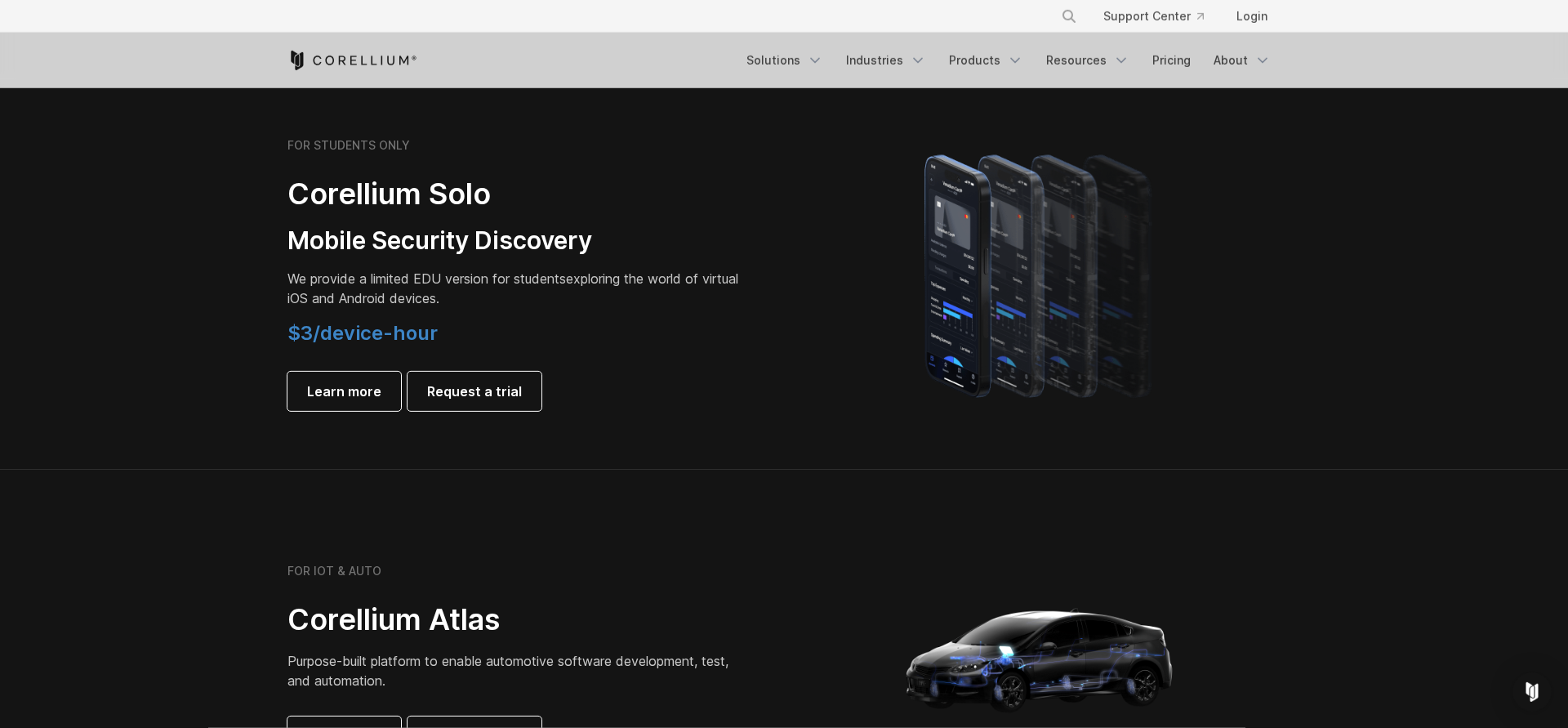 scroll, scrollTop: 1083, scrollLeft: 0, axis: vertical 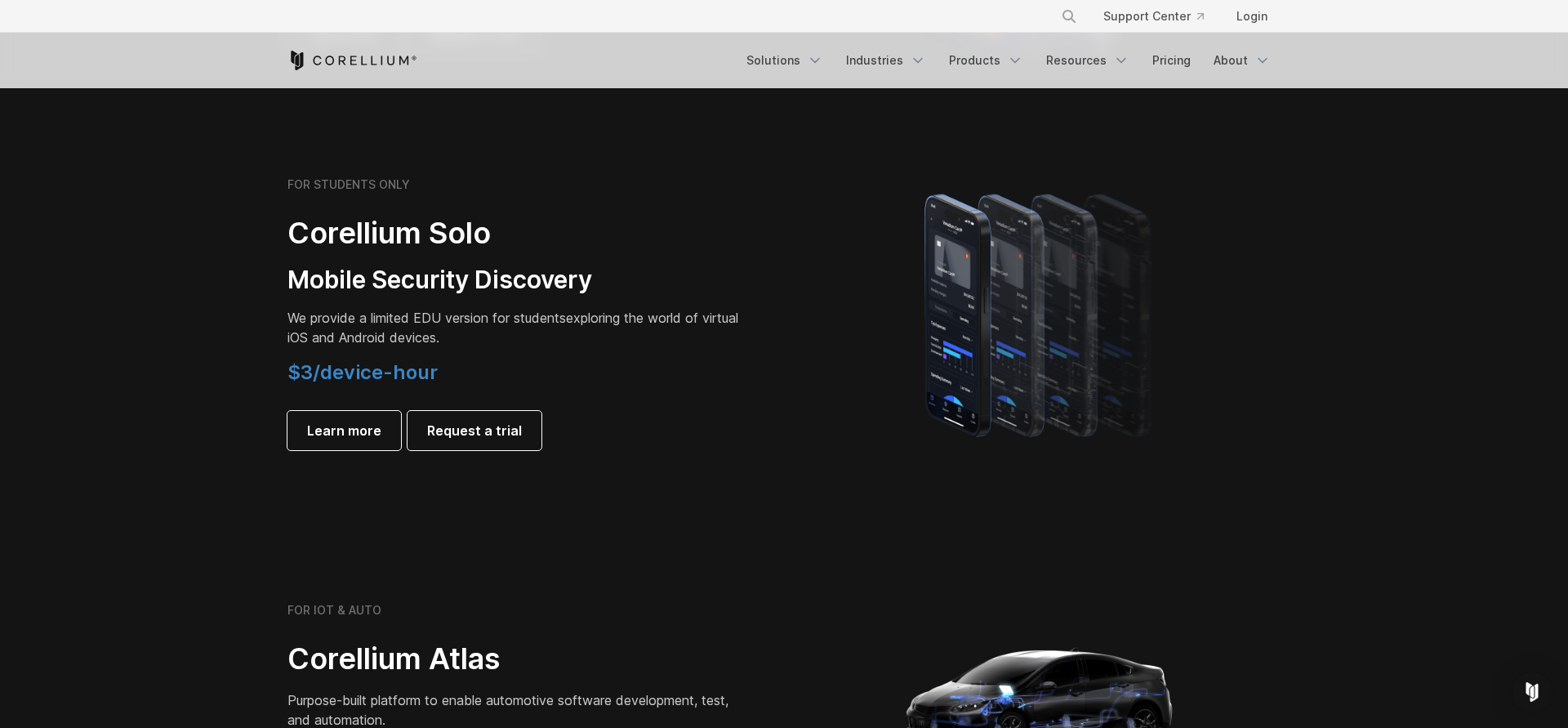 drag, startPoint x: 318, startPoint y: 239, endPoint x: 644, endPoint y: 395, distance: 361.4028 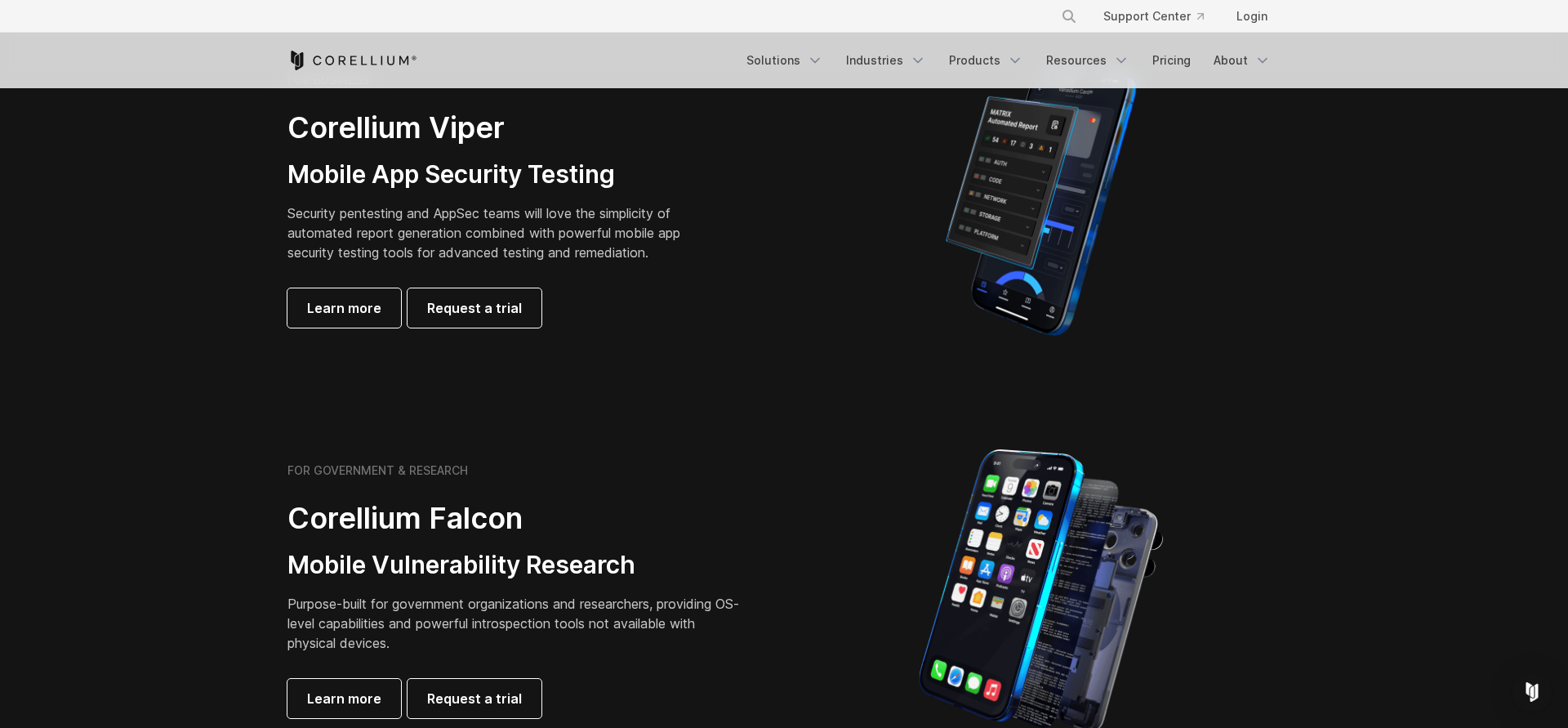 scroll, scrollTop: 0, scrollLeft: 0, axis: both 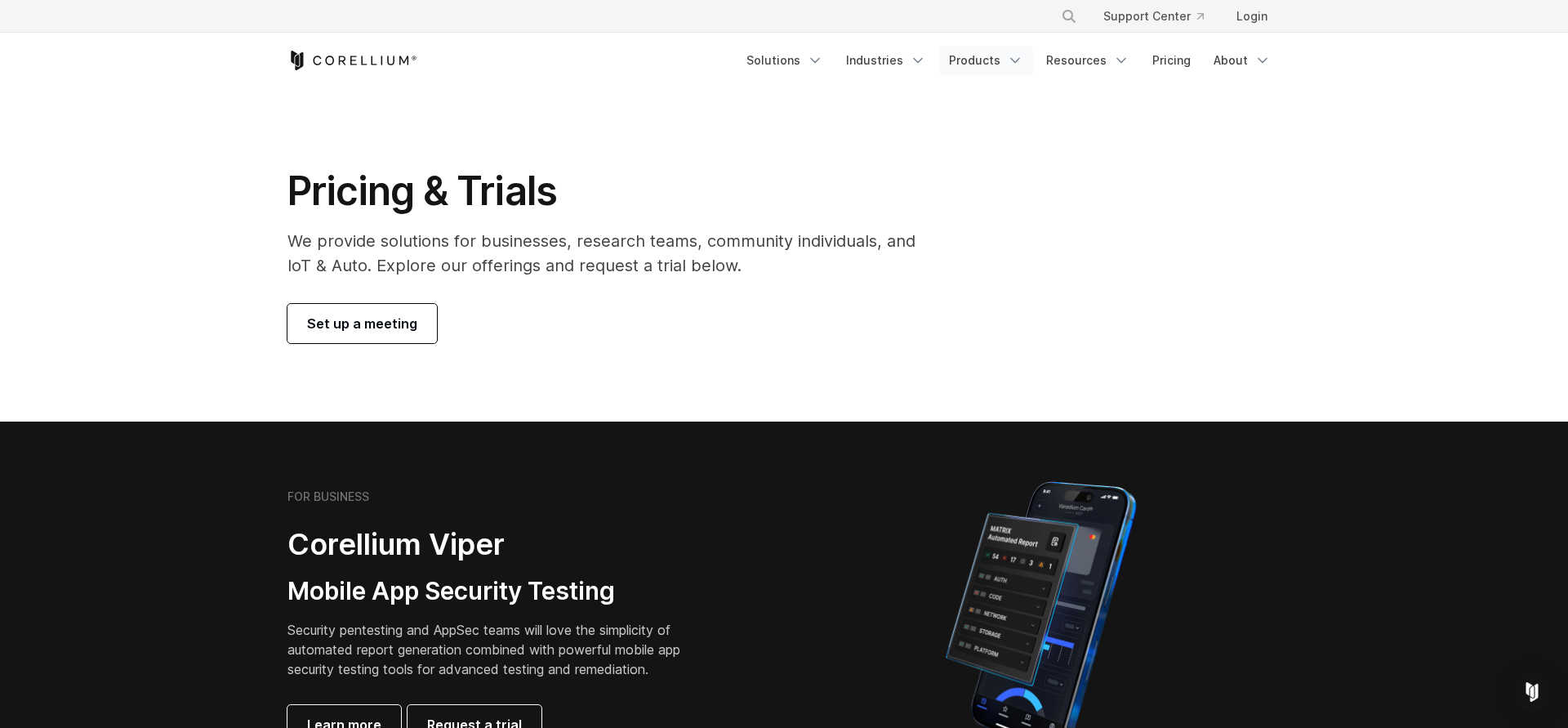 click on "Products" at bounding box center (986, 60) 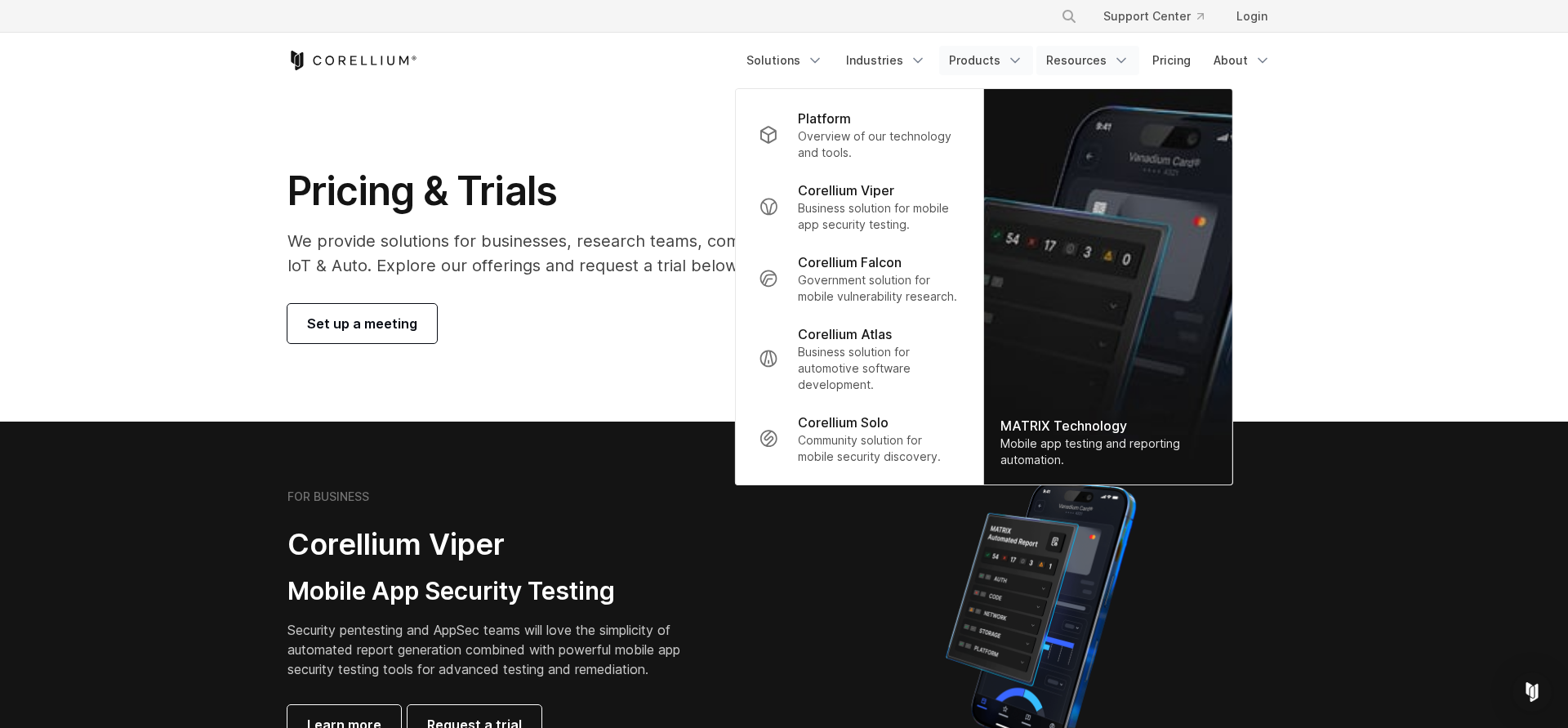 click on "Resources" at bounding box center [1088, 60] 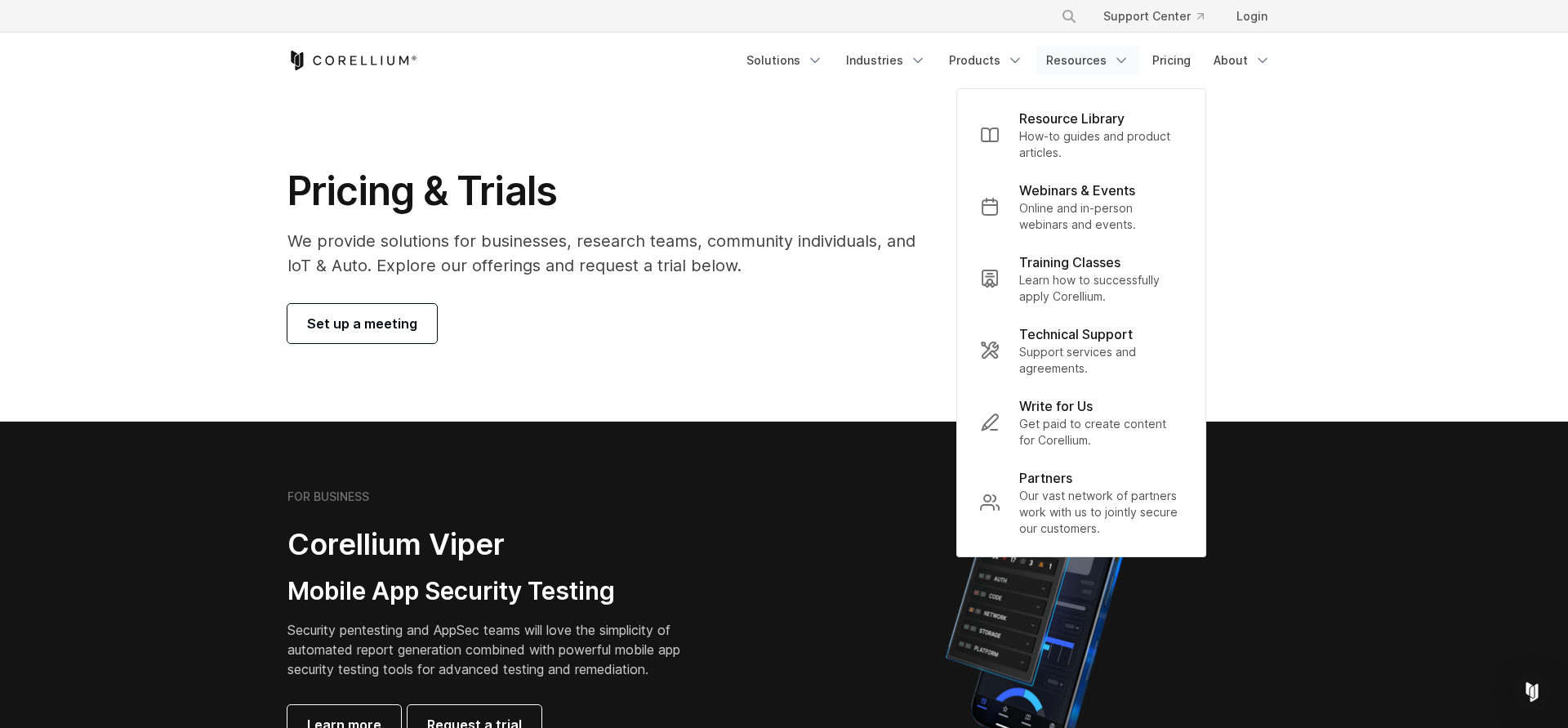 click on "Pricing & Trials
We provide solutions for businesses, research teams, community individuals, and IoT & Auto. Explore our offerings and request a trial below.
Set up a meeting" at bounding box center [612, 255] 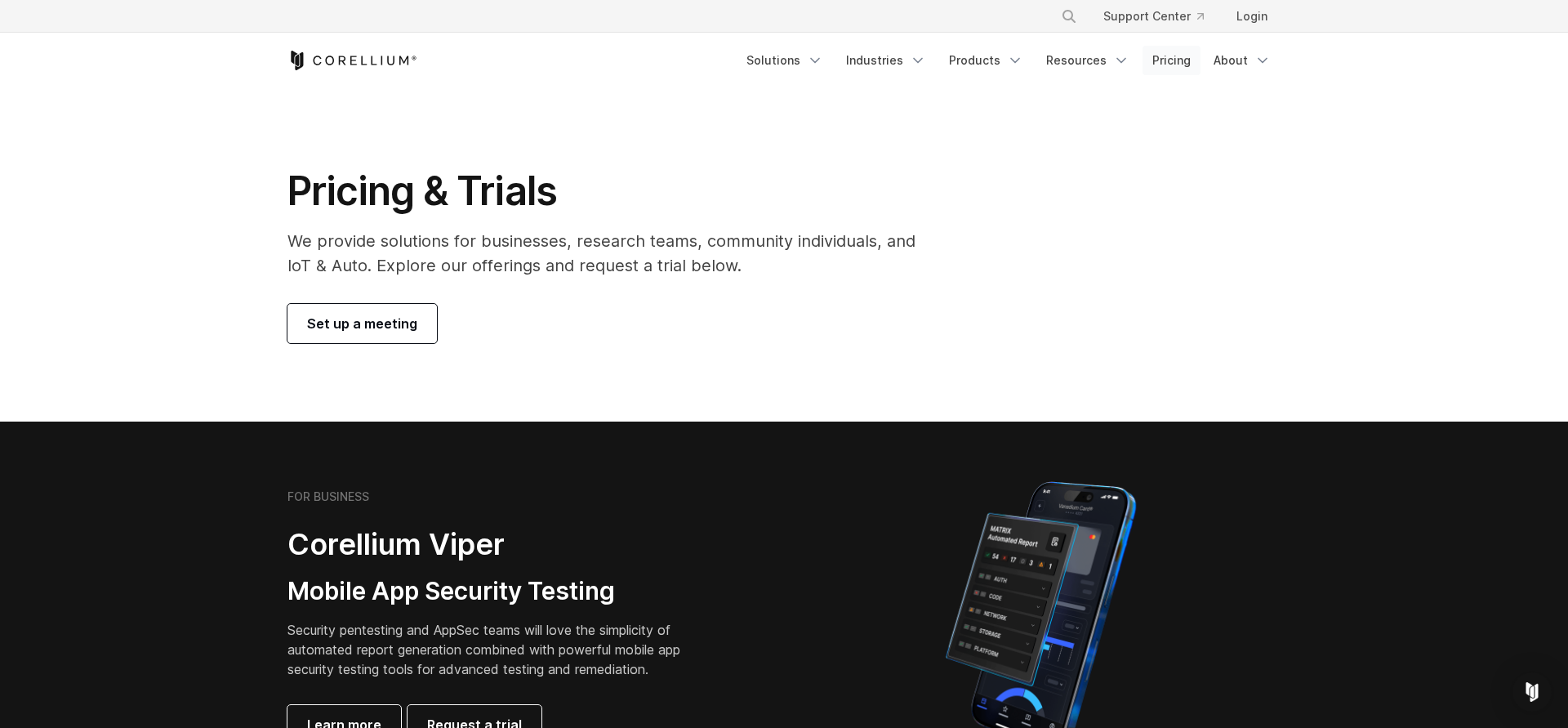 click on "Pricing" at bounding box center [1171, 60] 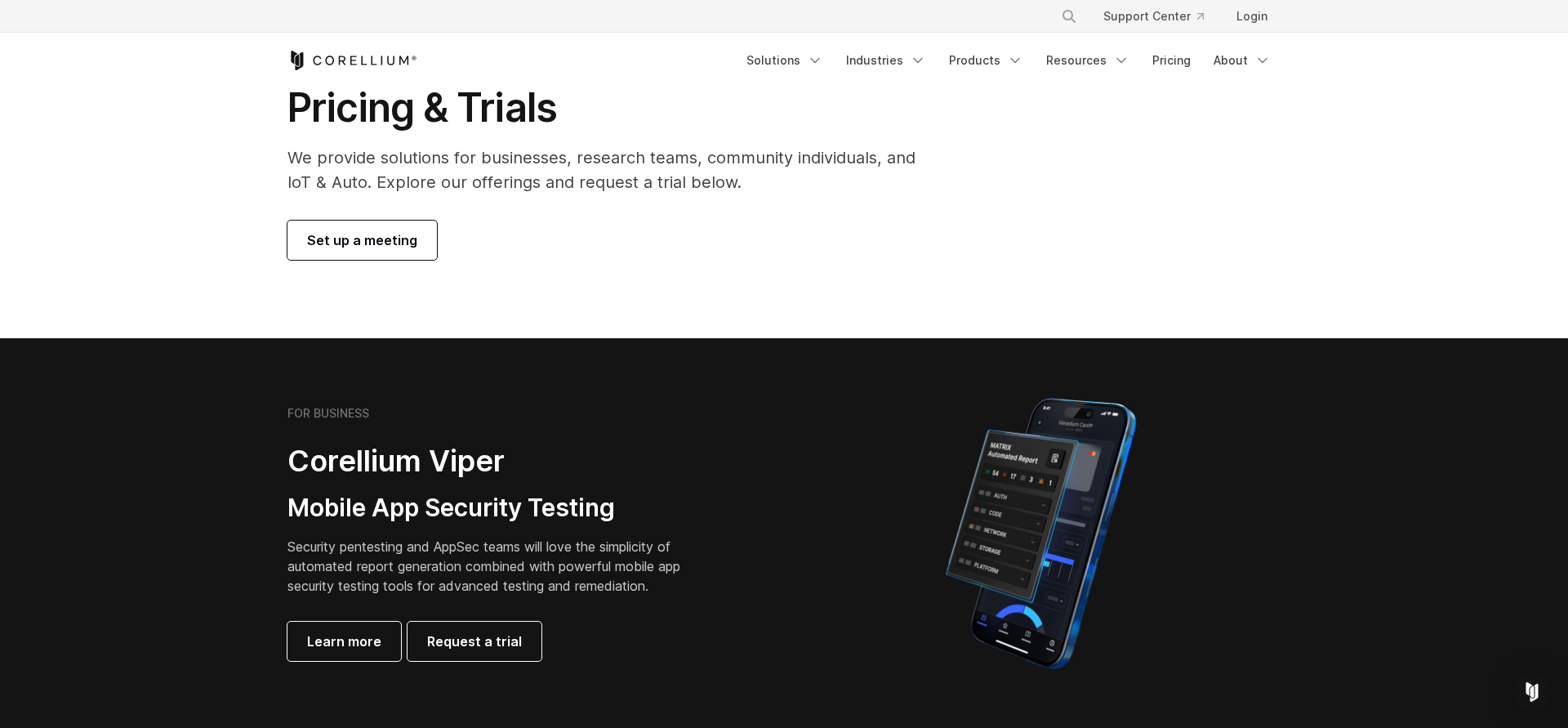 scroll, scrollTop: 583, scrollLeft: 0, axis: vertical 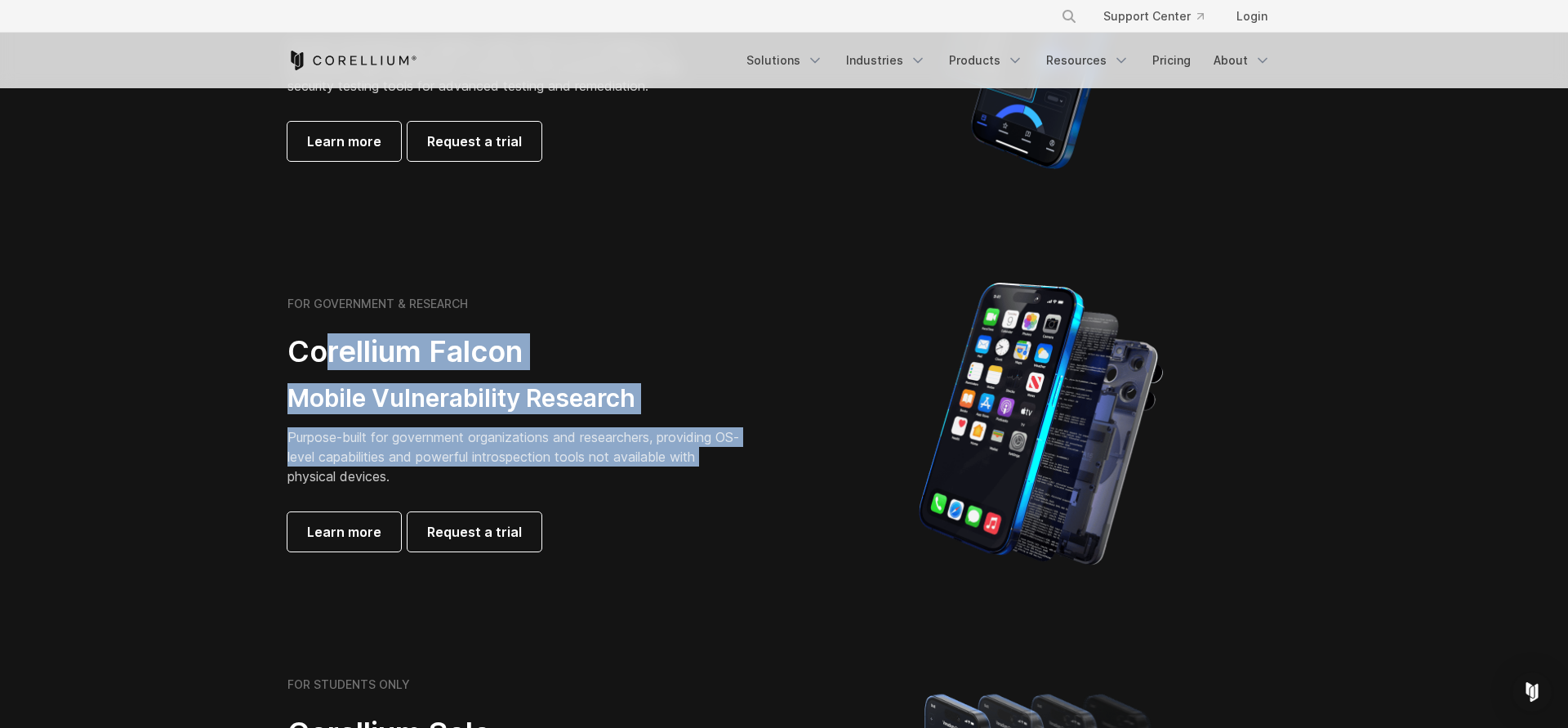 drag, startPoint x: 329, startPoint y: 340, endPoint x: 770, endPoint y: 455, distance: 455.74774 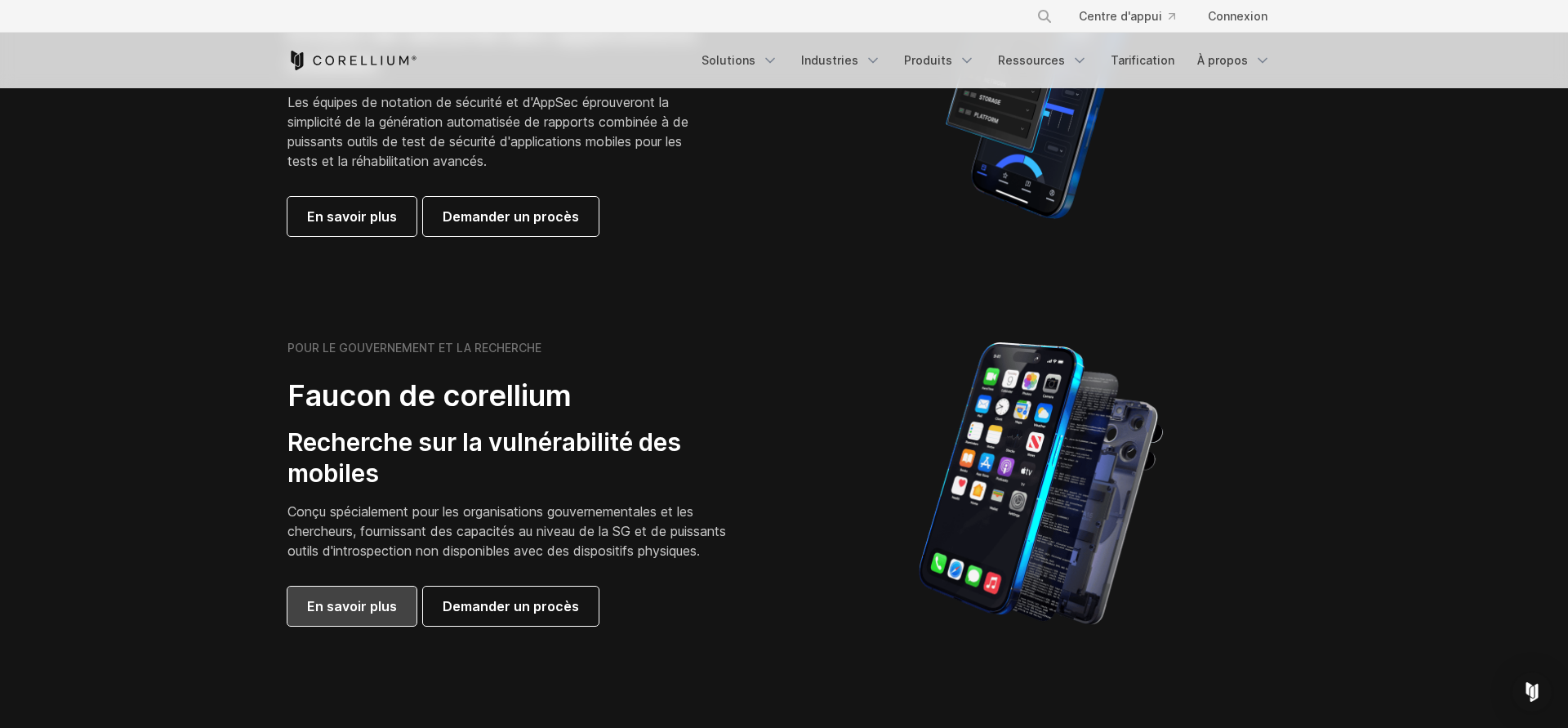 scroll, scrollTop: 592, scrollLeft: 0, axis: vertical 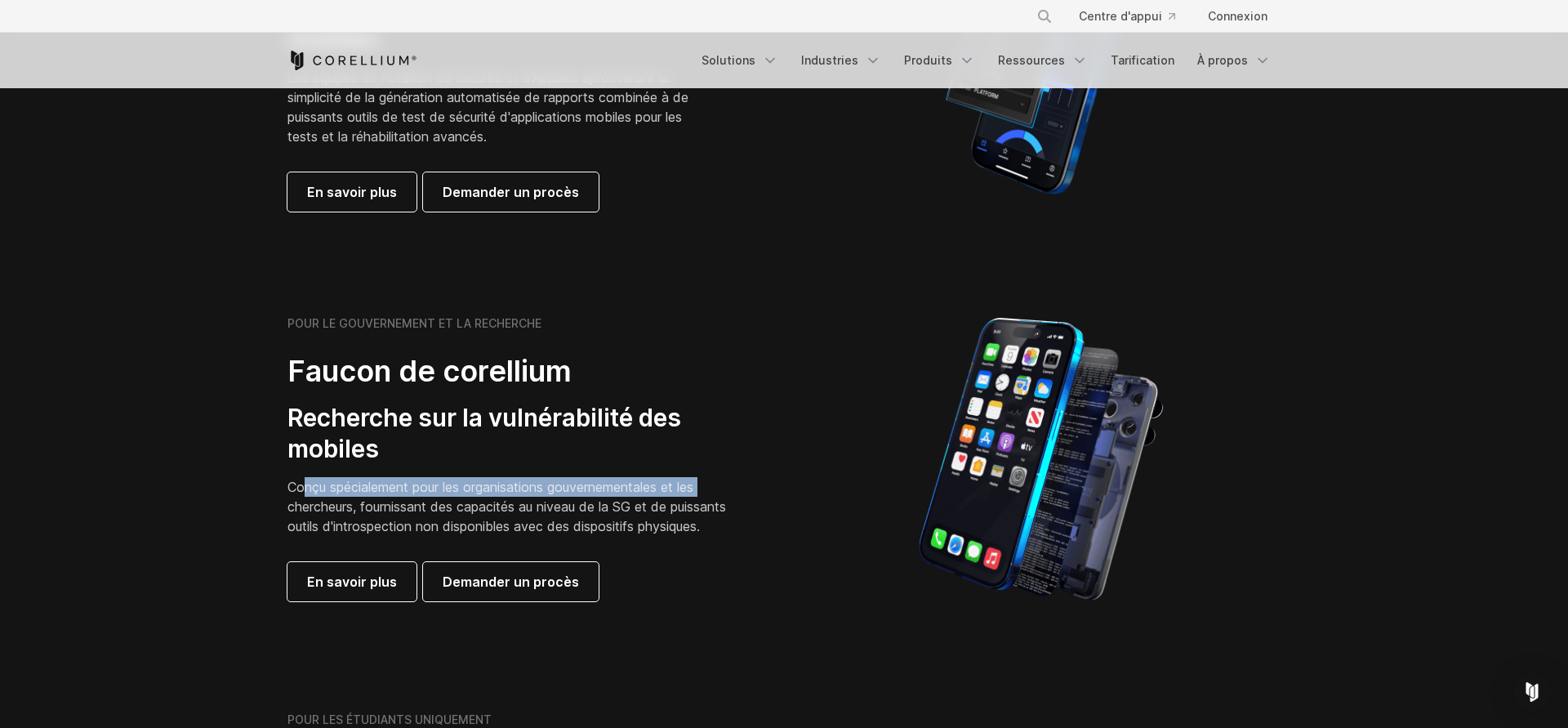 drag, startPoint x: 305, startPoint y: 481, endPoint x: 728, endPoint y: 485, distance: 423.0189 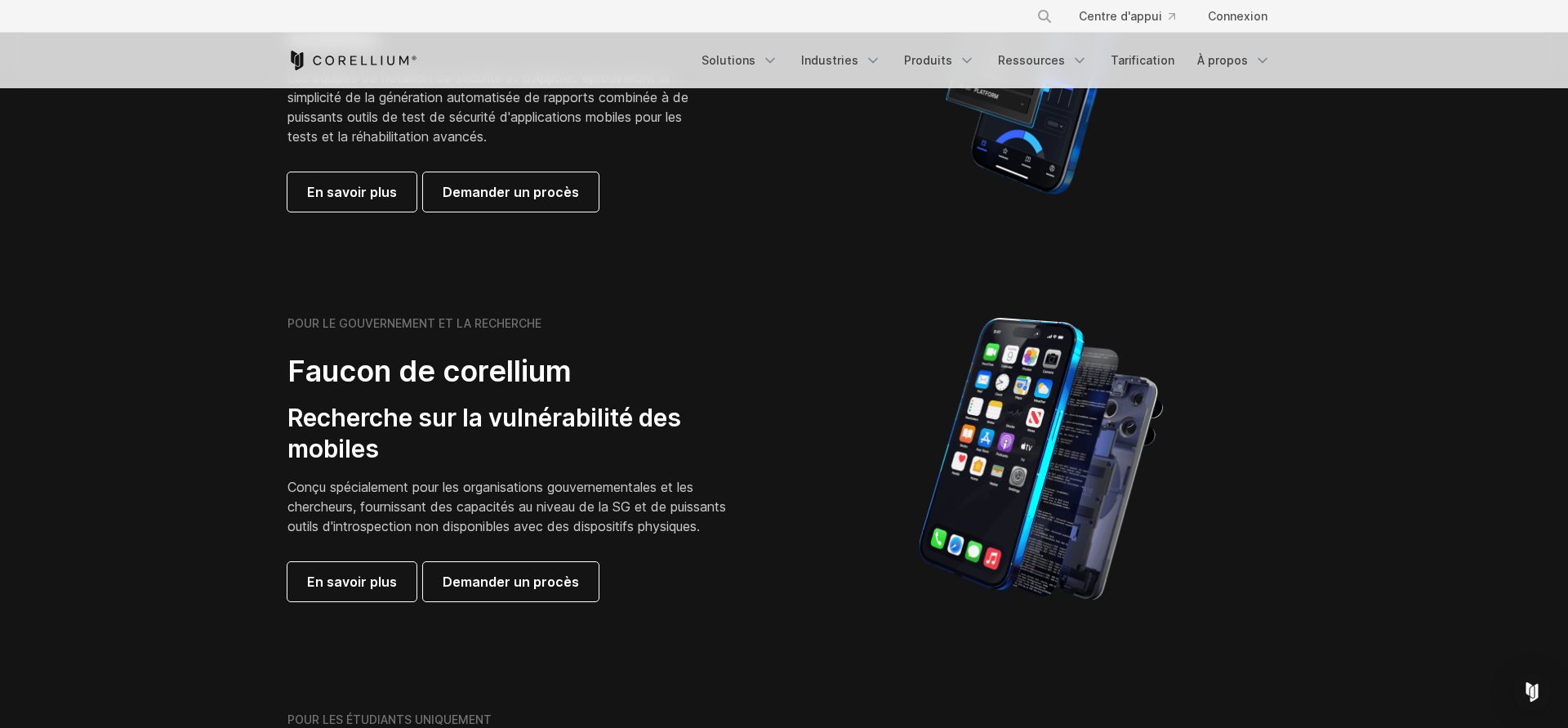 click on "Conçu spécialement pour les organisations gouvernementales et les chercheurs, fournissant des capacités au niveau de la SG et de puissants outils d'introspection non disponibles avec des dispositifs physiques." at bounding box center [516, 507] 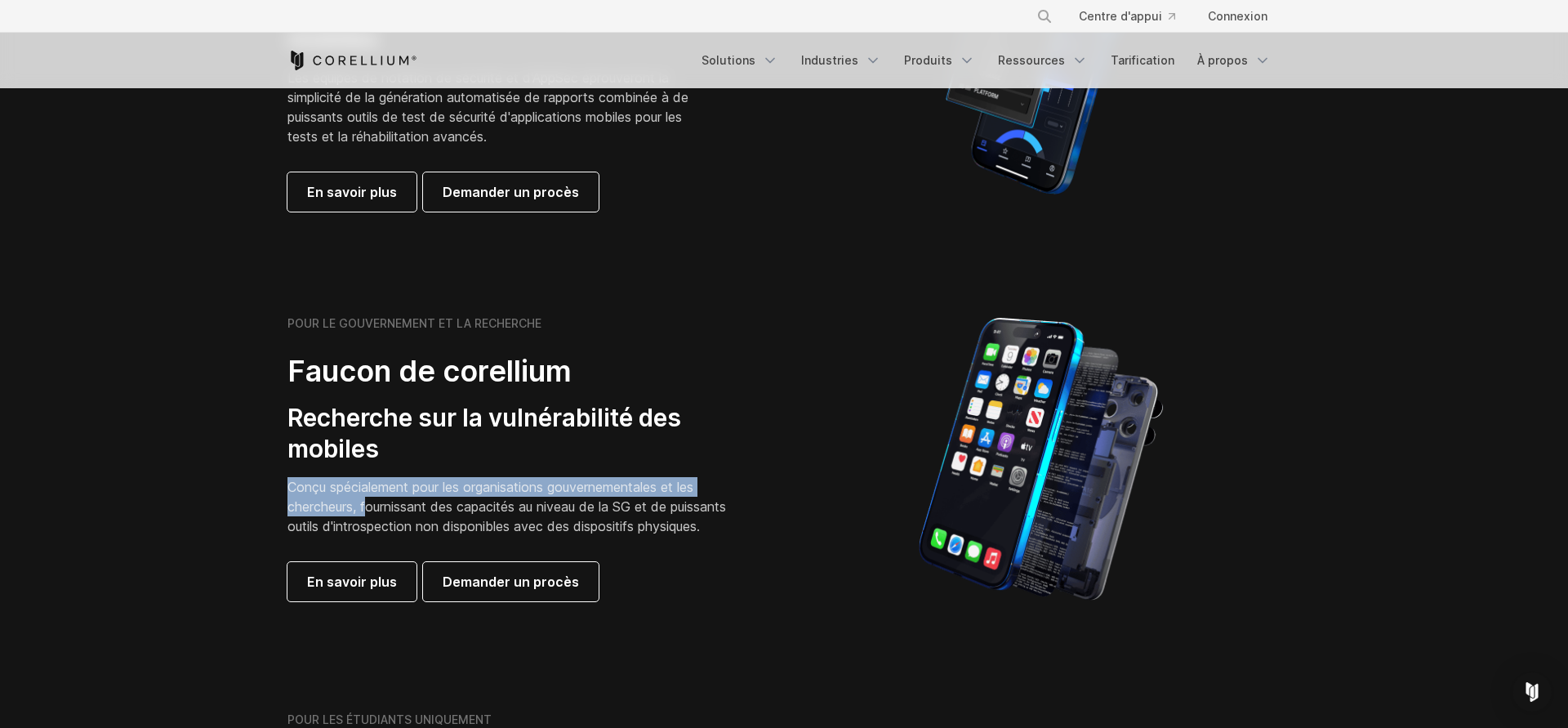 drag, startPoint x: 368, startPoint y: 510, endPoint x: 267, endPoint y: 492, distance: 102.59142 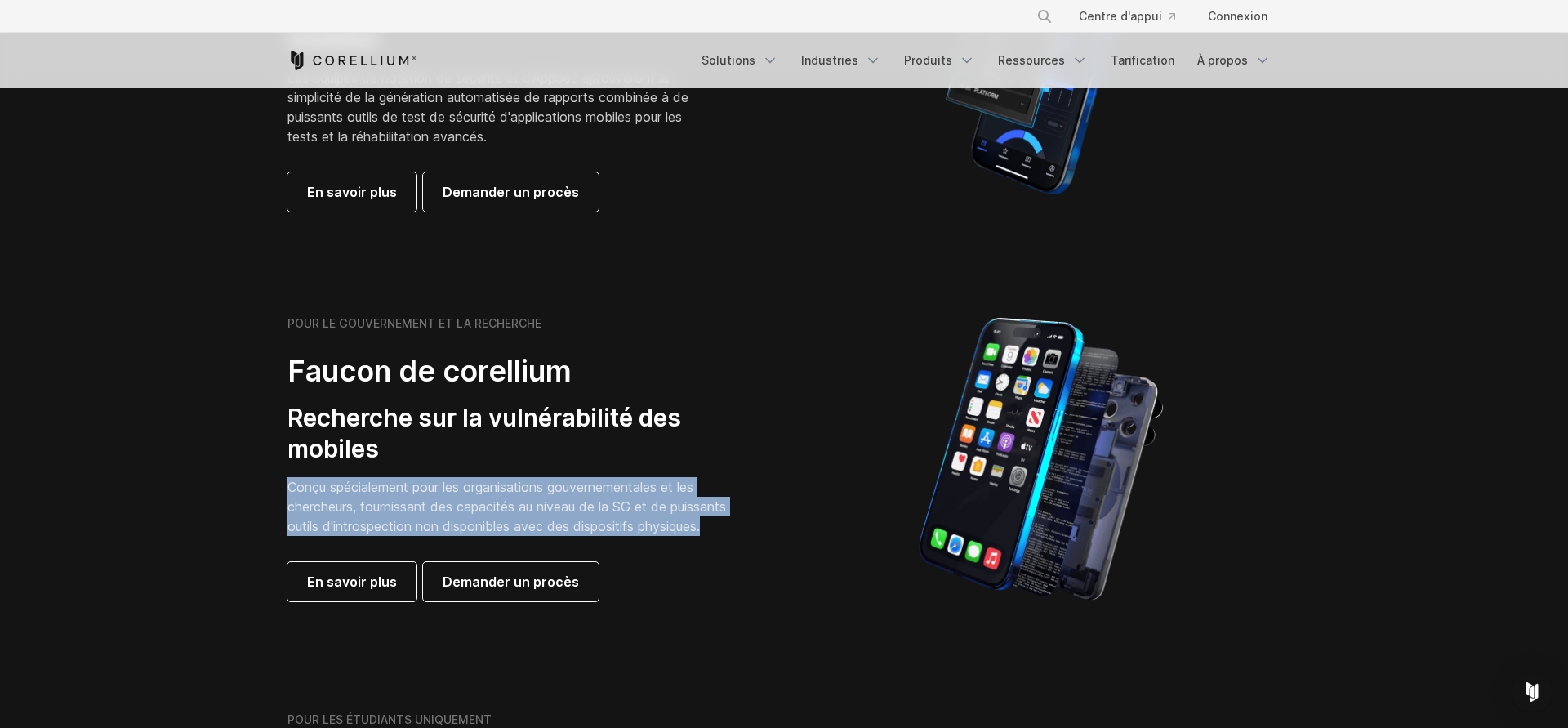 drag, startPoint x: 734, startPoint y: 527, endPoint x: 256, endPoint y: 495, distance: 479.0699 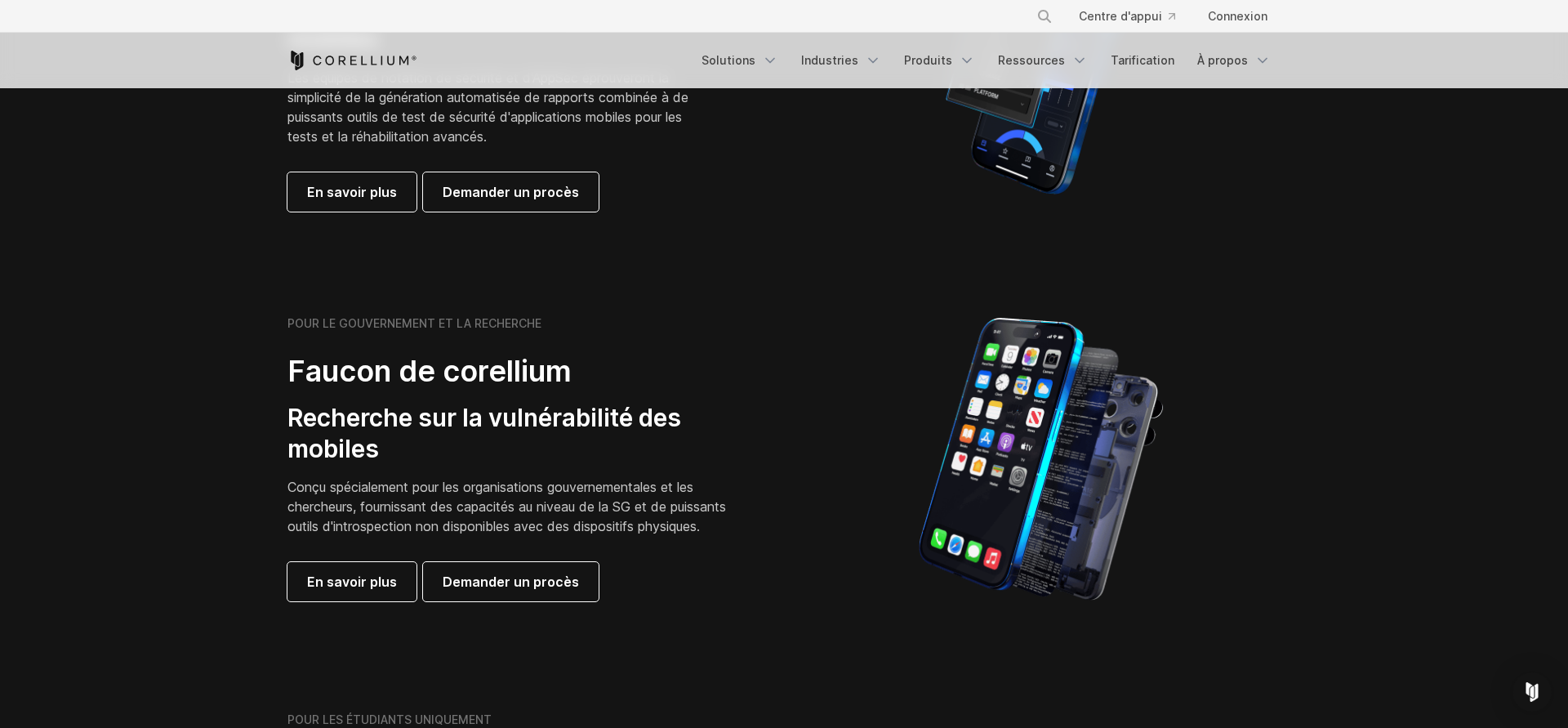 click on "POUR LE GOUVERNEMENT ET LA RECHERCHE
Faucon de corellium
Recherche sur la vulnérabilité des mobiles
Conçu spécialement pour les organisations gouvernementales et les chercheurs, fournissant des capacités au niveau de la SG et de puissants outils d'introspection non disponibles avec des dispositifs physiques.
En savoir plus
Demander un procès" at bounding box center (784, 459) 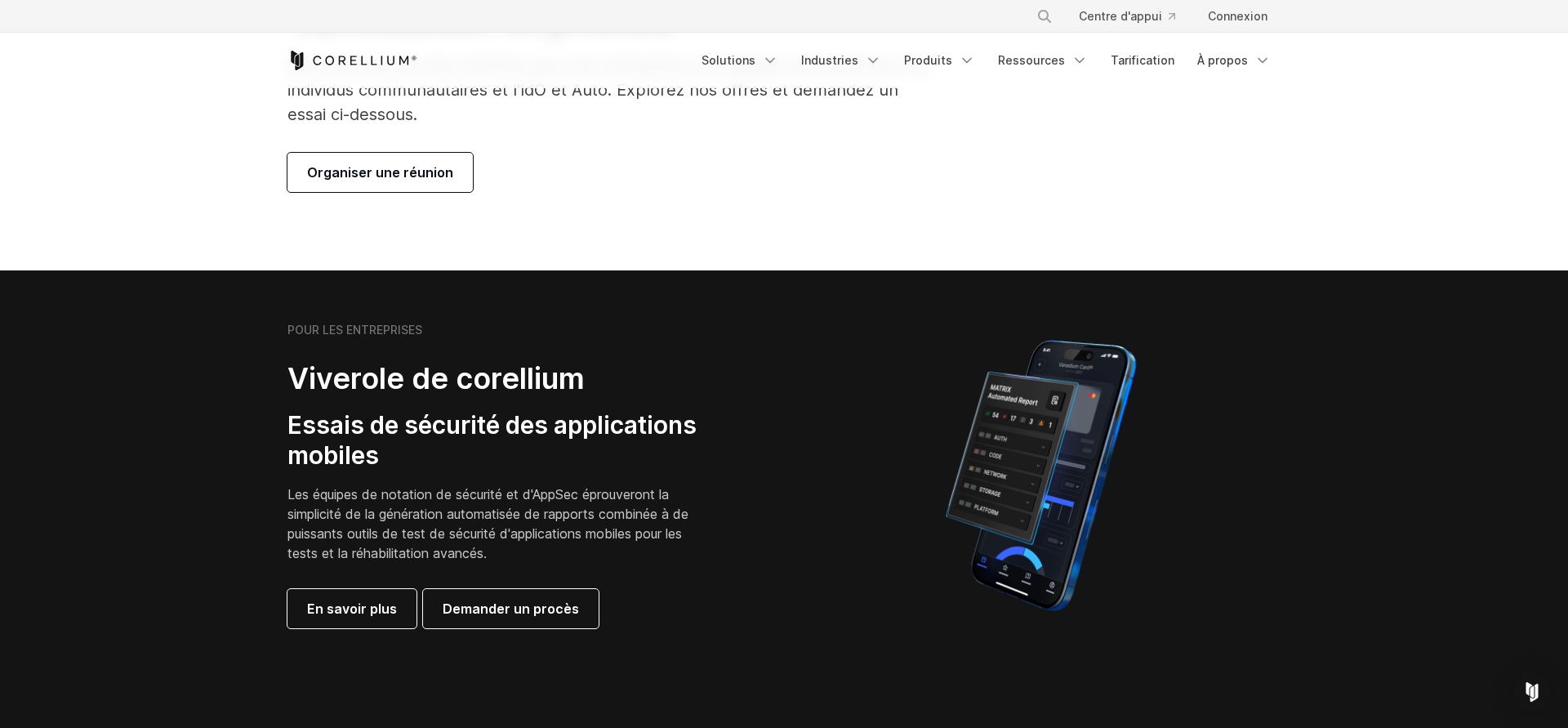 scroll, scrollTop: 0, scrollLeft: 0, axis: both 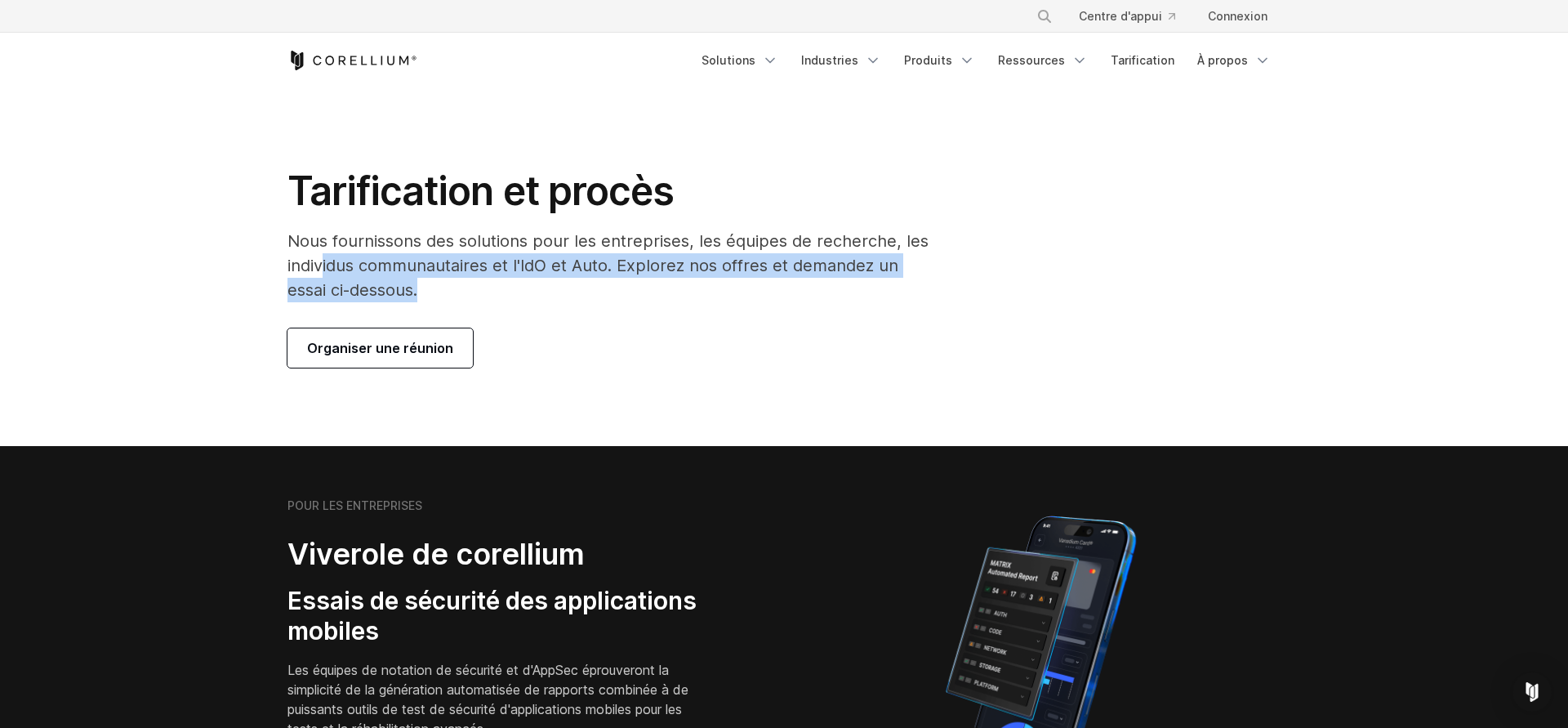 drag, startPoint x: 322, startPoint y: 254, endPoint x: 688, endPoint y: 353, distance: 379.153 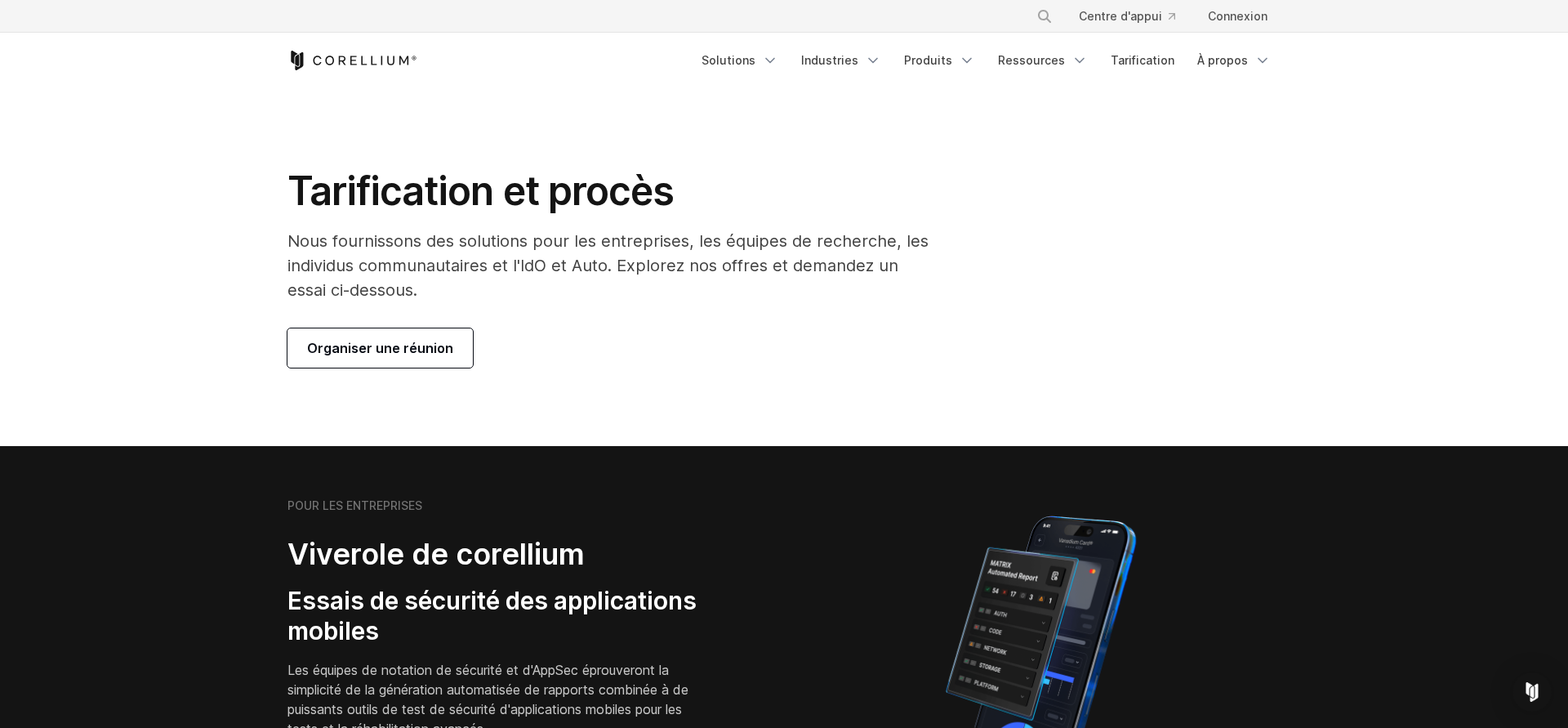 click on "Tarification et procès
Nous fournissons des solutions pour les entreprises, les équipes de recherche, les individus communautaires et l'IdO et Auto. Explorez nos offres et demandez un essai ci-dessous.
Organiser une réunion" at bounding box center (612, 267) 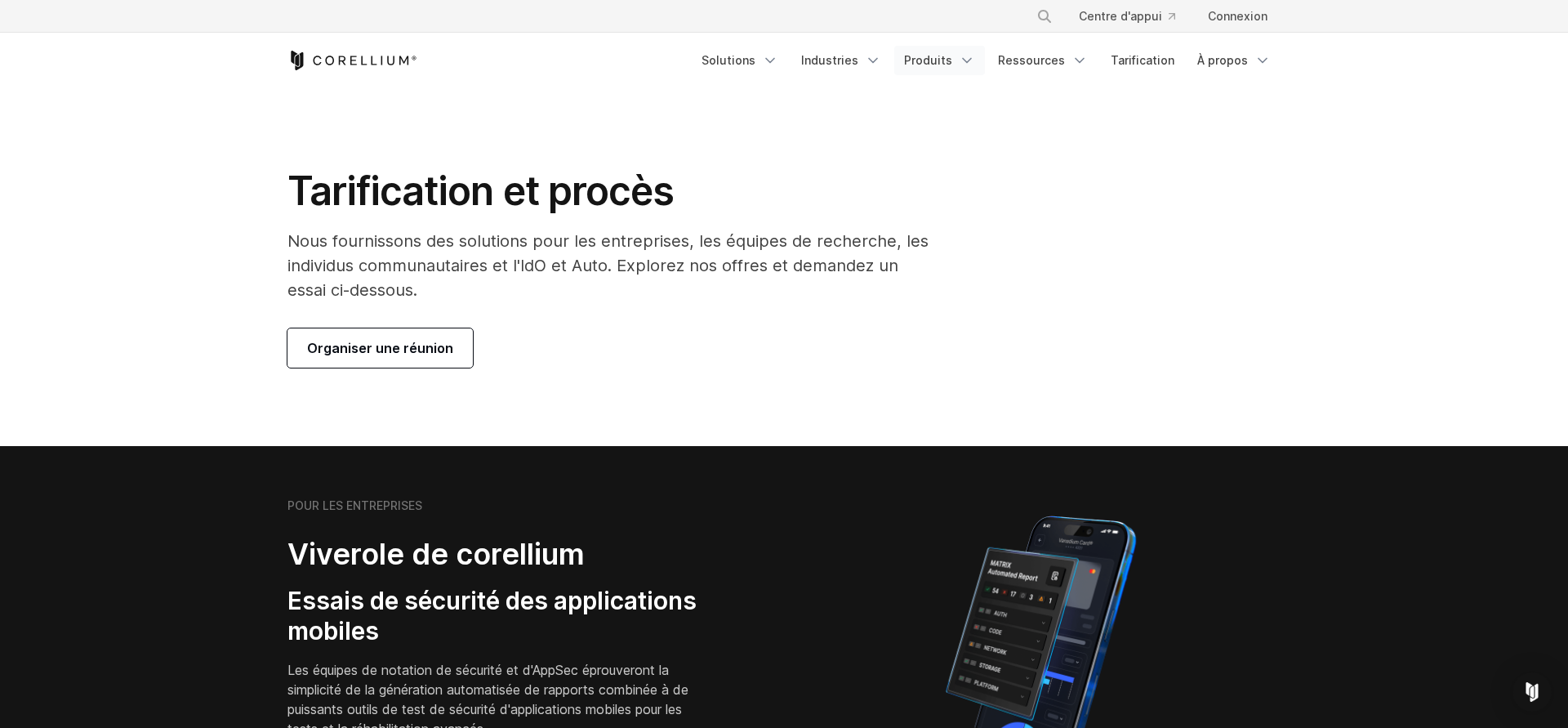 click on "Produits" at bounding box center [939, 60] 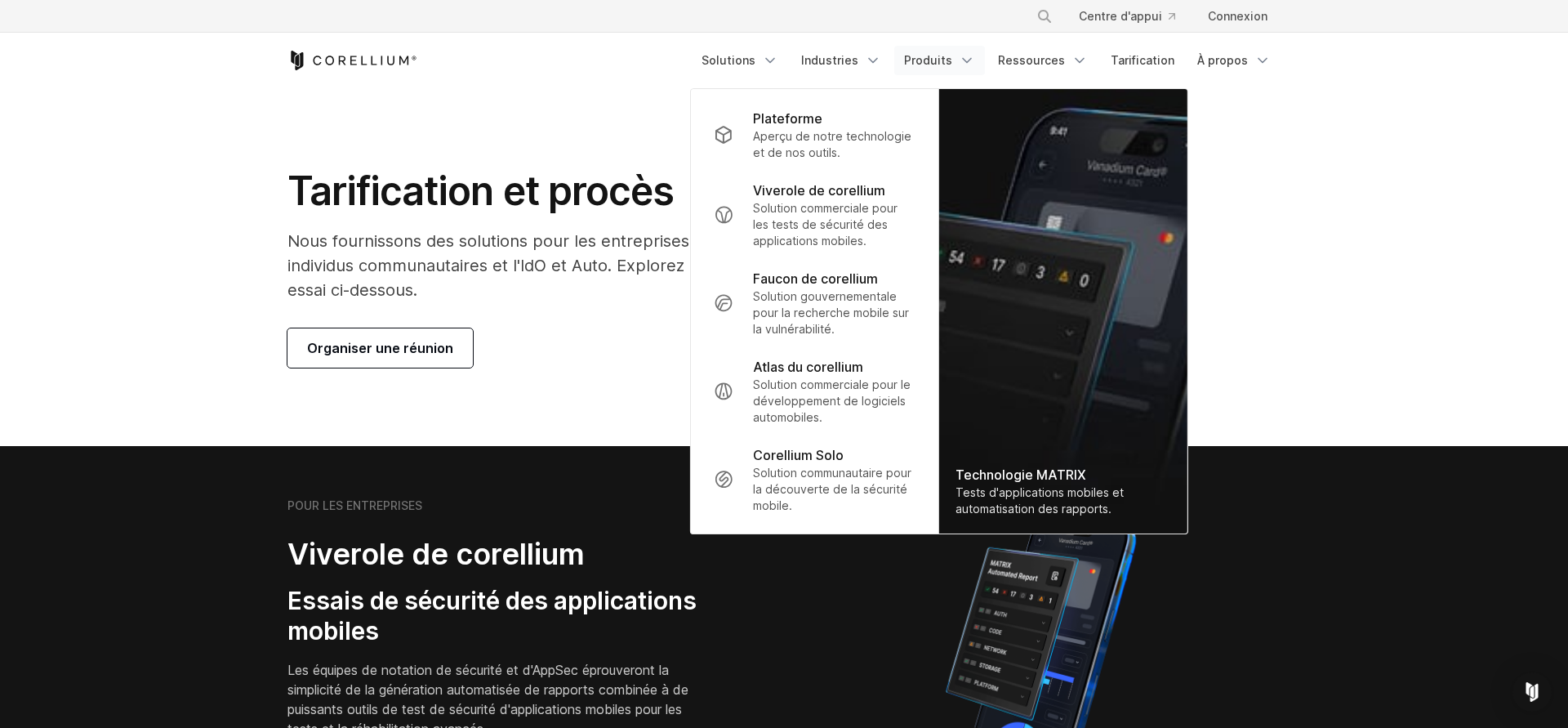 click on "Tarification et procès
Nous fournissons des solutions pour les entreprises, les équipes de recherche, les individus communautaires et l'IdO et Auto. Explorez nos offres et demandez un essai ci-dessous.
Organiser une réunion" at bounding box center (784, 267) 